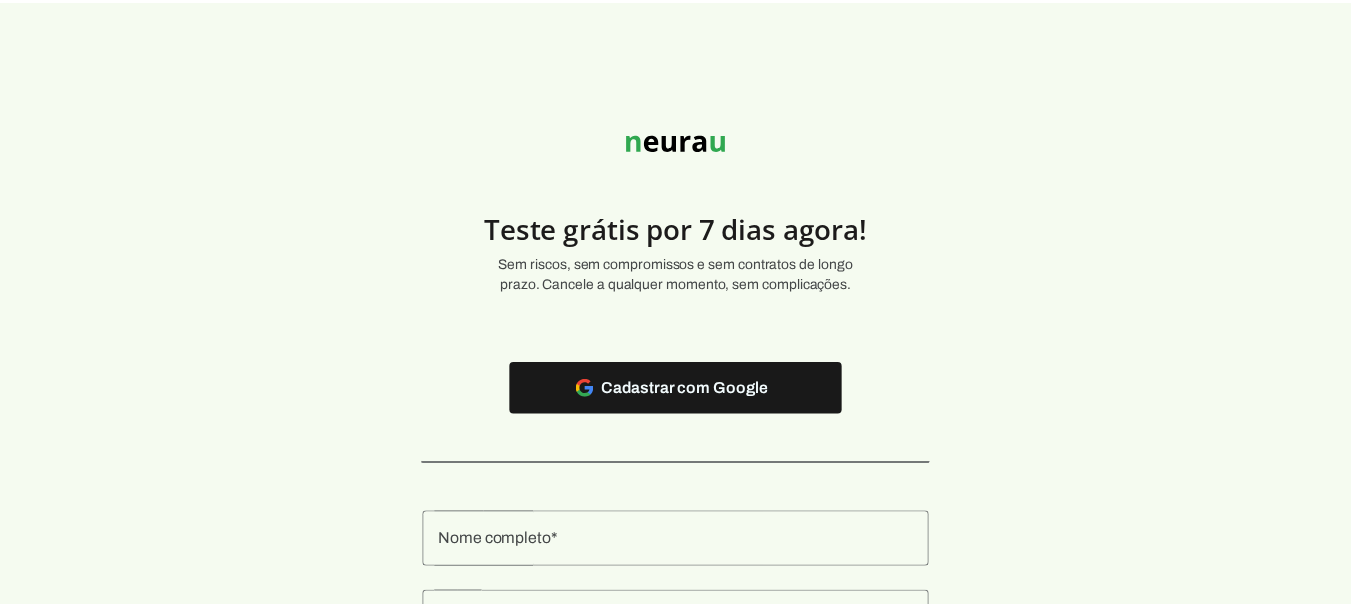 scroll, scrollTop: 0, scrollLeft: 0, axis: both 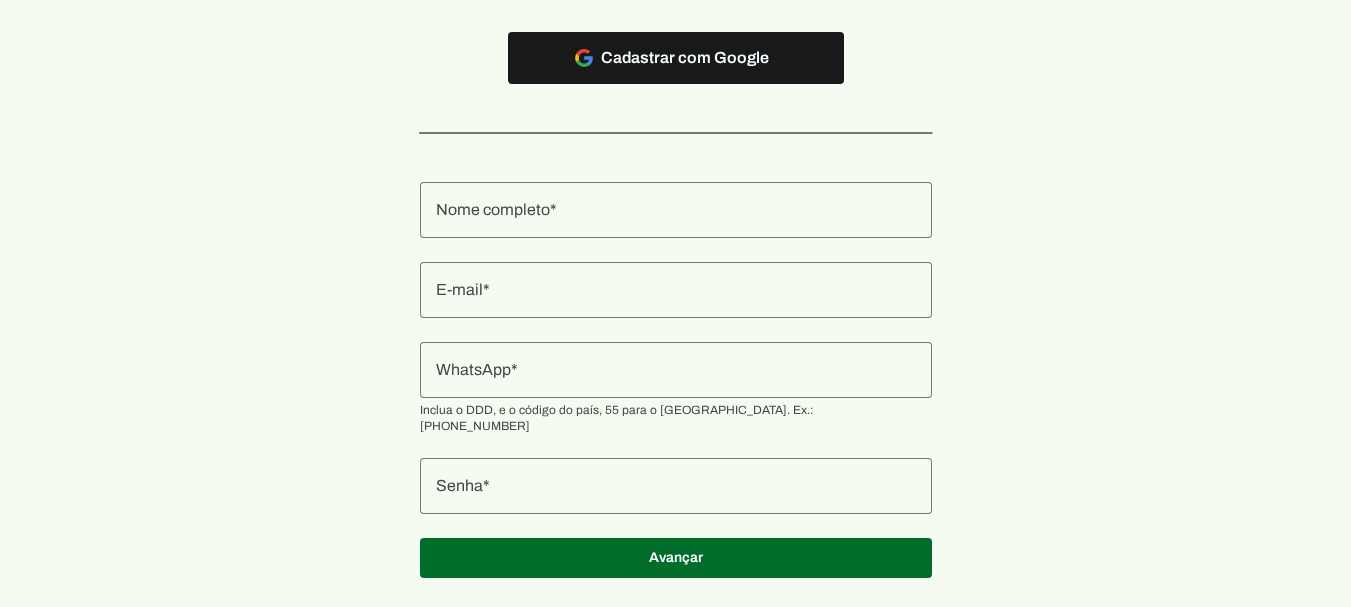 click 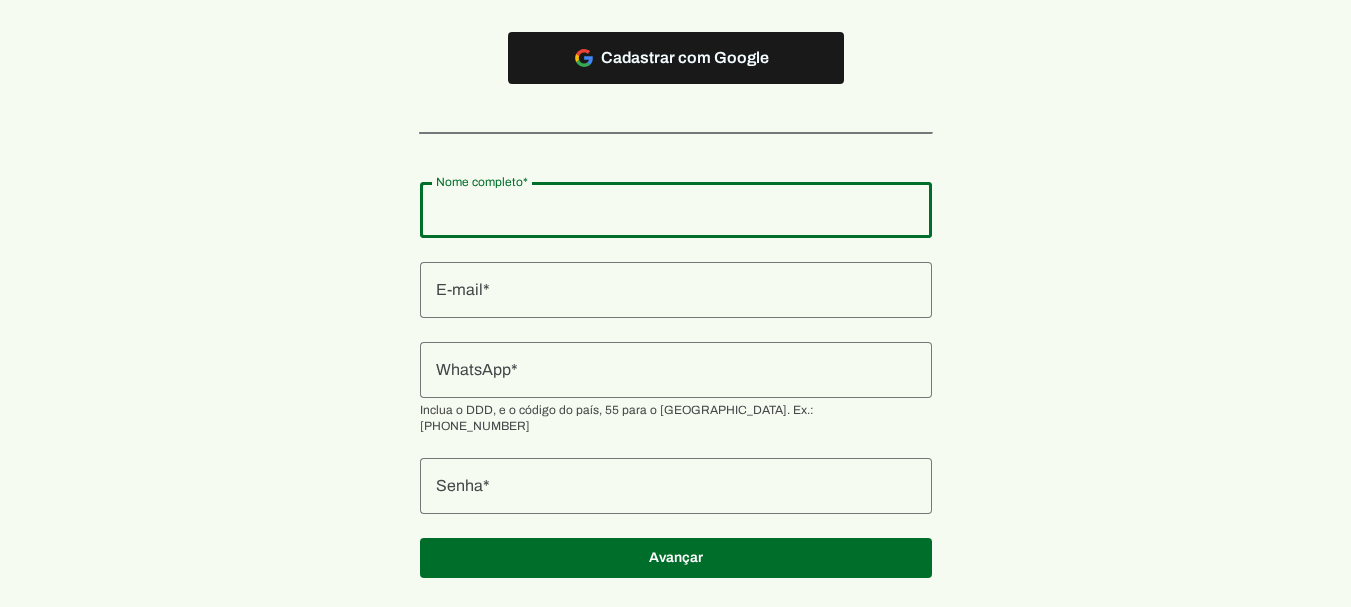 type on "[PERSON_NAME] P A [PERSON_NAME]" 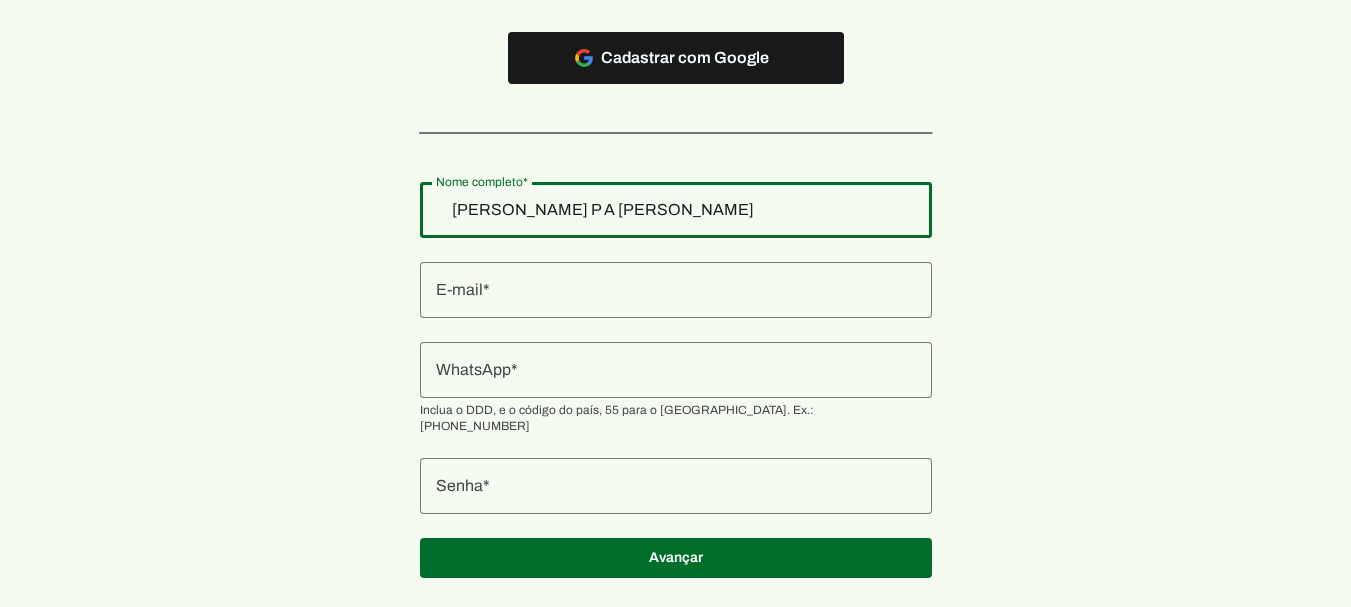type on "[PERSON_NAME] P A [PERSON_NAME]" 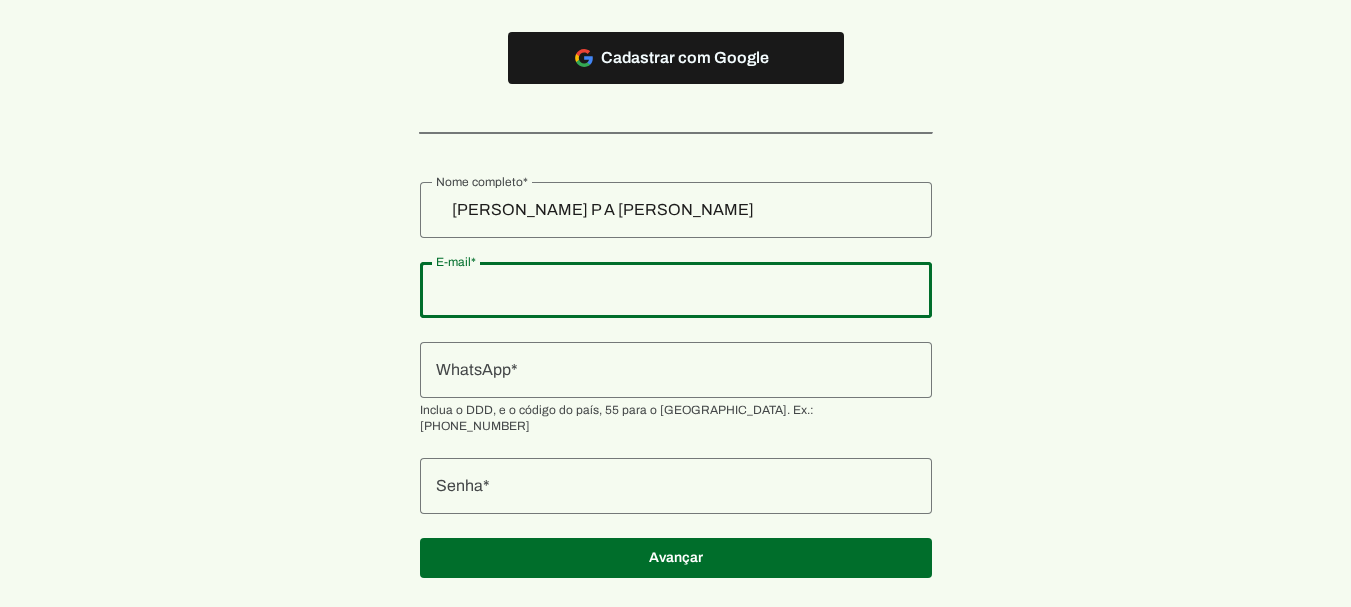 click 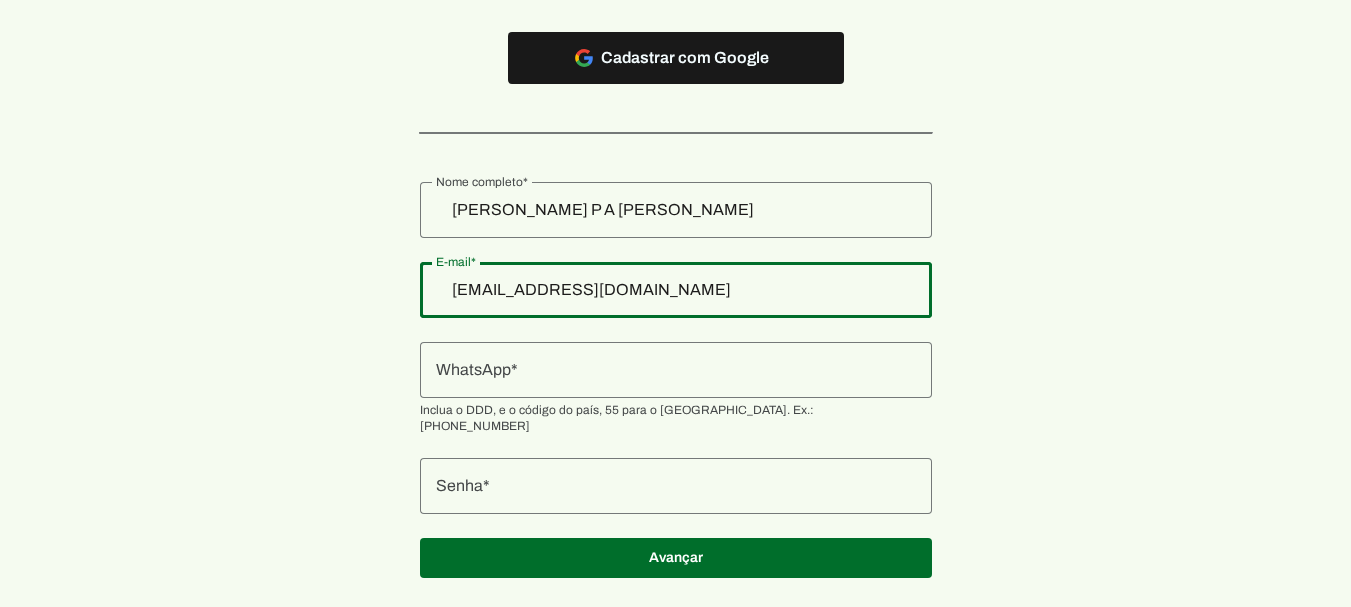 type on "[EMAIL_ADDRESS][DOMAIN_NAME]" 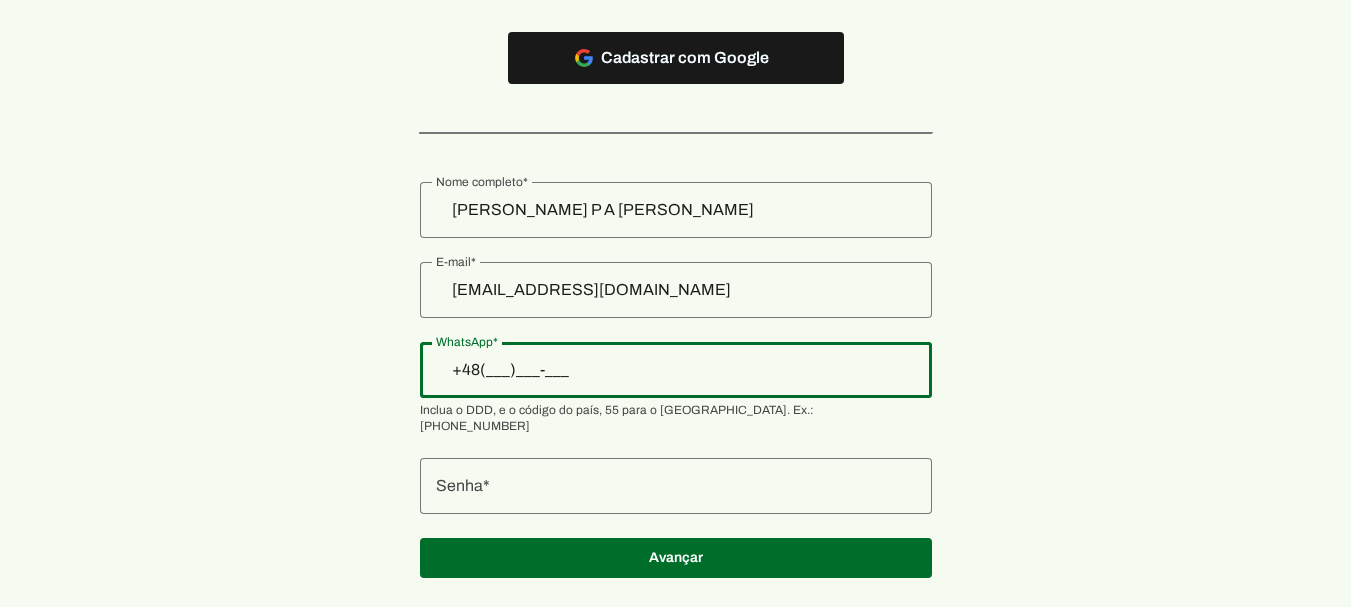 type on "+4_(___)___-____" 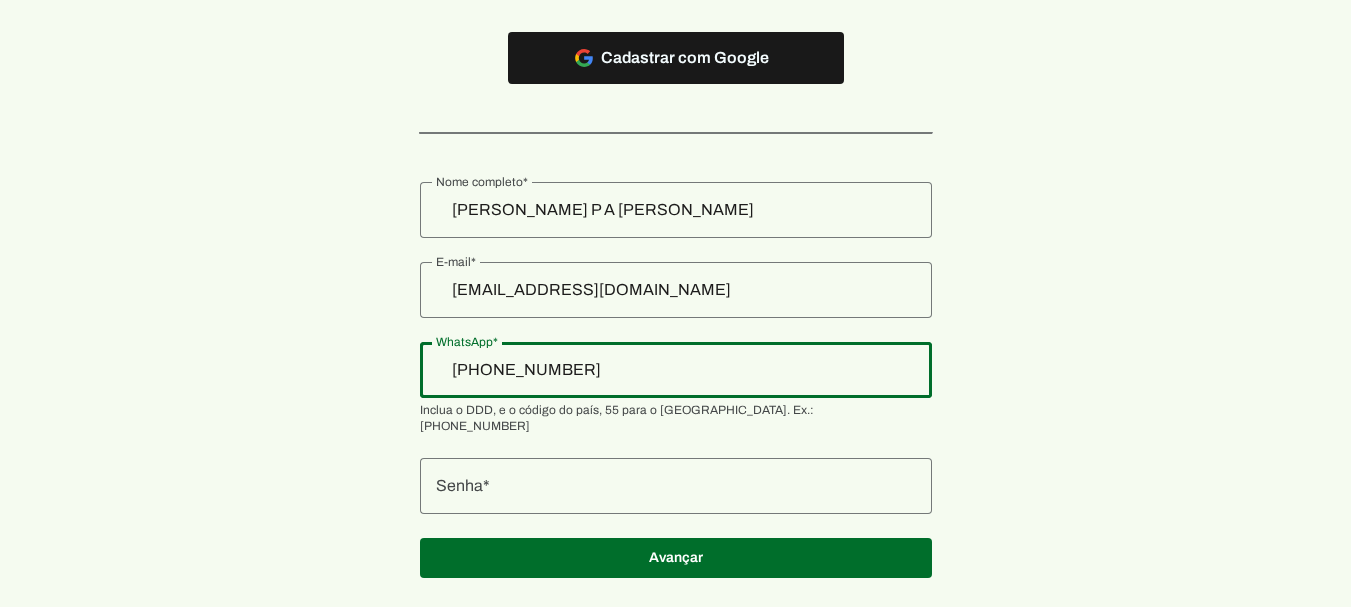 type on "[PHONE_NUMBER]" 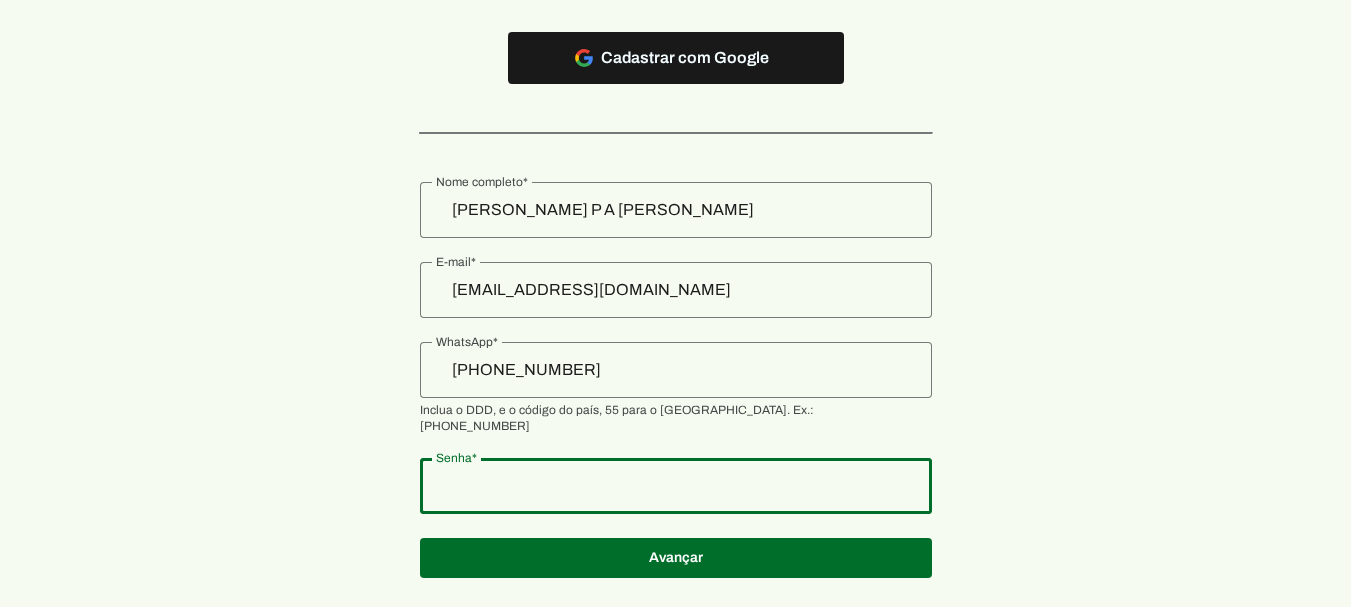 click 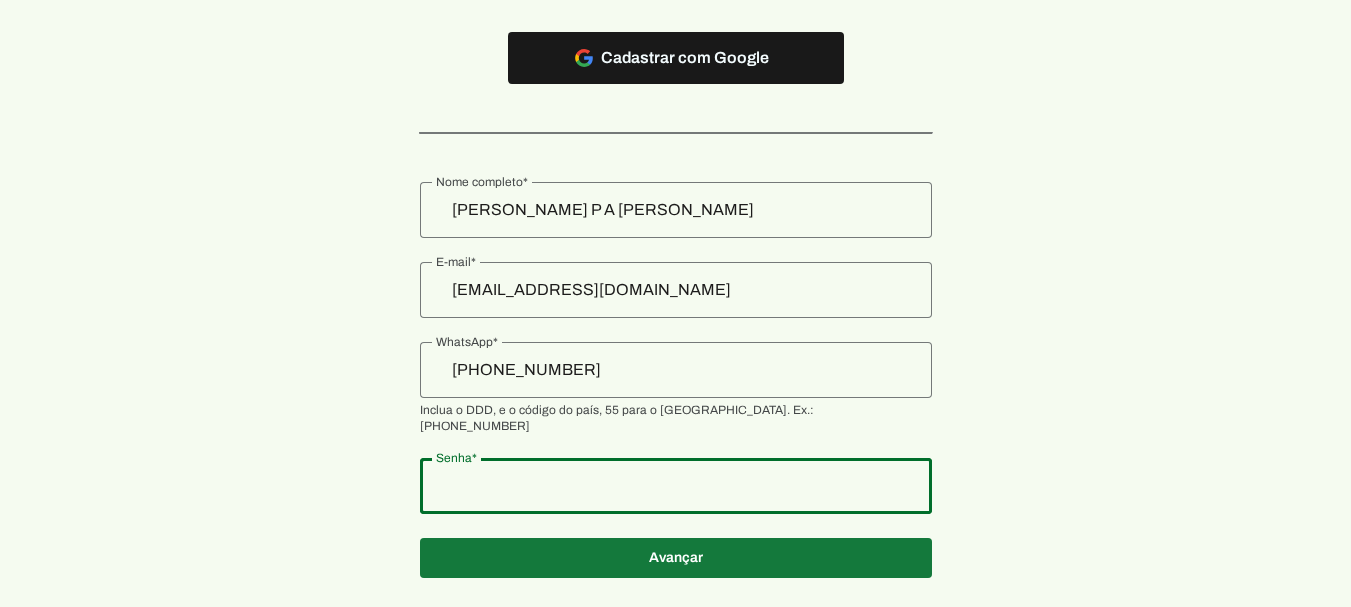 type on "ehnois09" 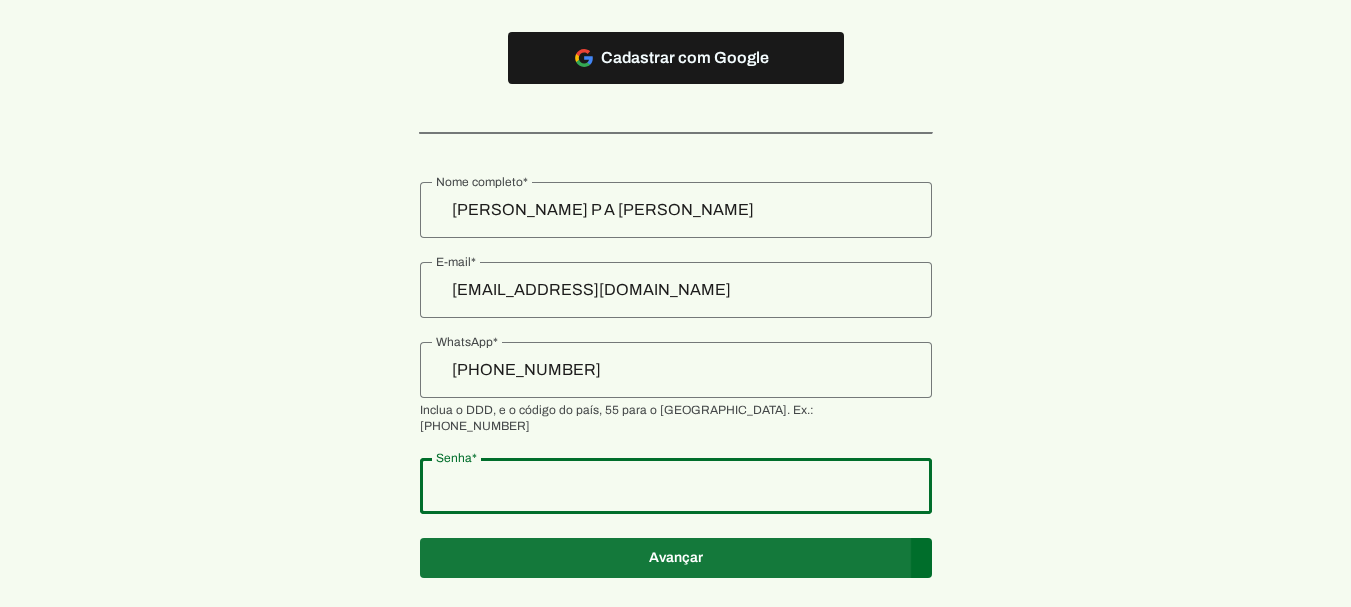 click at bounding box center (676, 58) 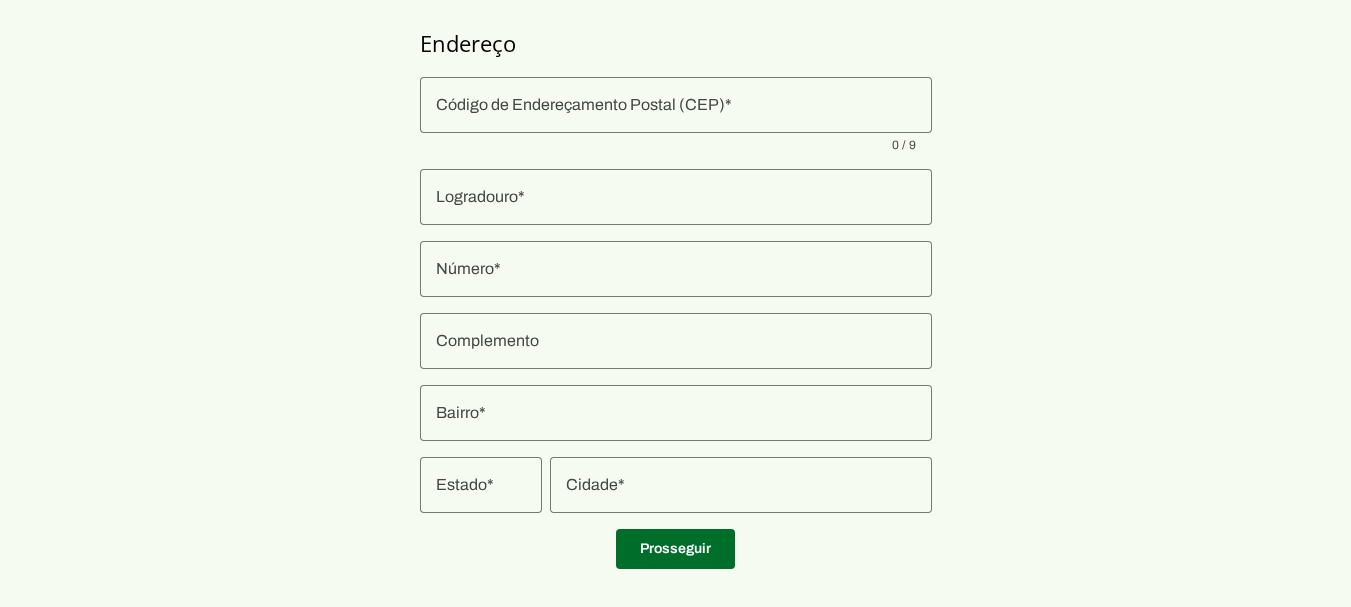 scroll, scrollTop: 0, scrollLeft: 0, axis: both 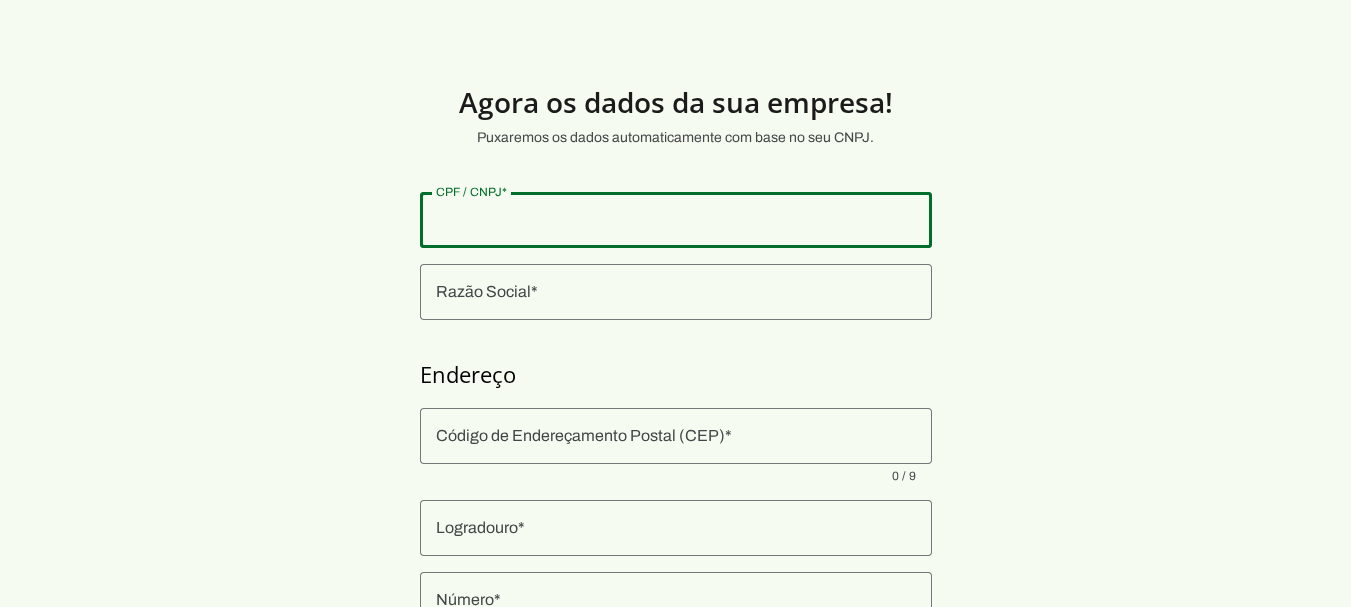 click at bounding box center [676, 220] 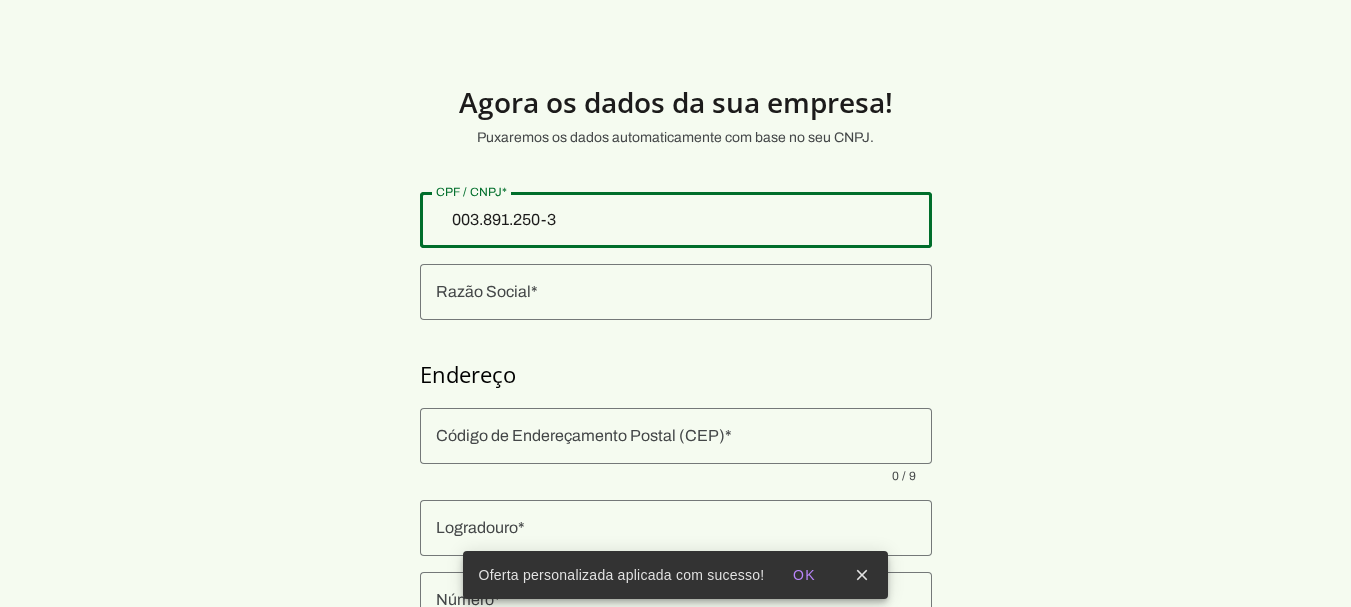 type on "003.891.250-32" 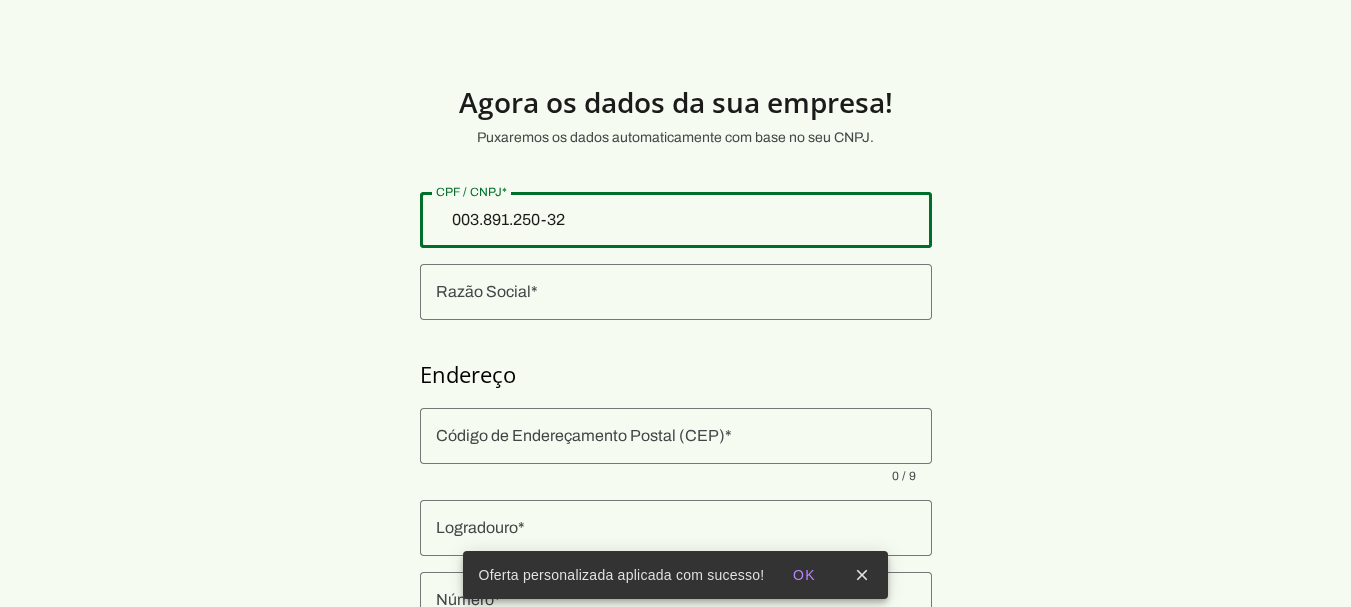 type on "003.891.250-32" 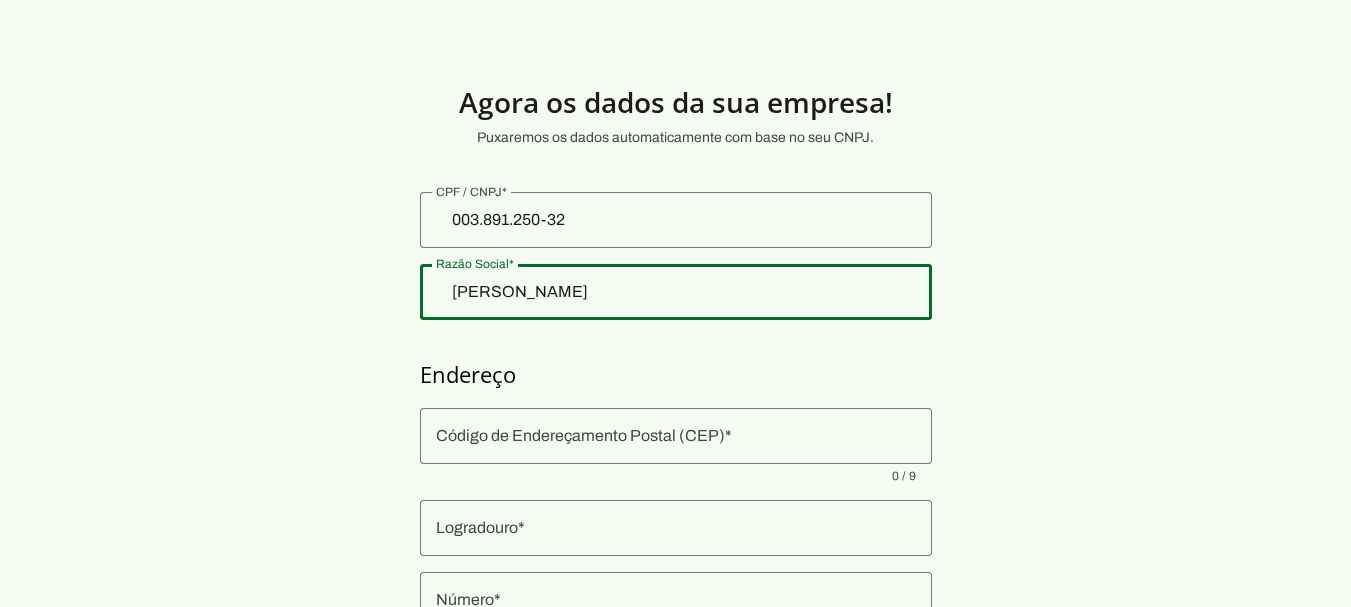 type on "[PERSON_NAME]" 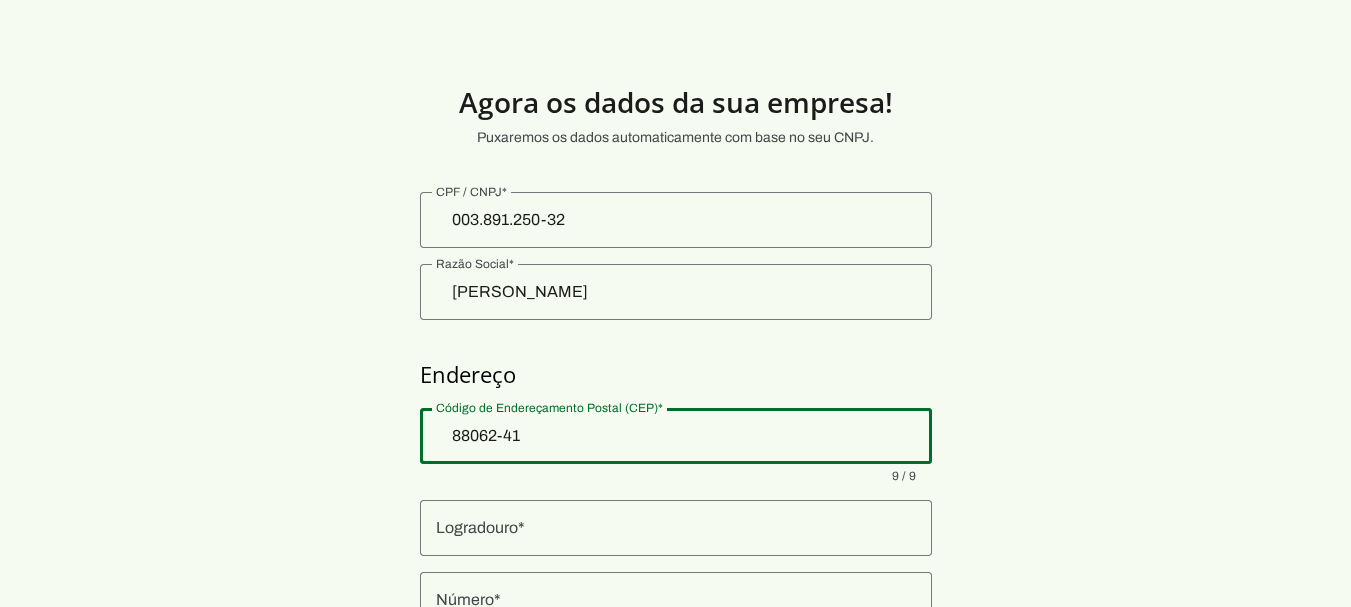 type on "88062-415" 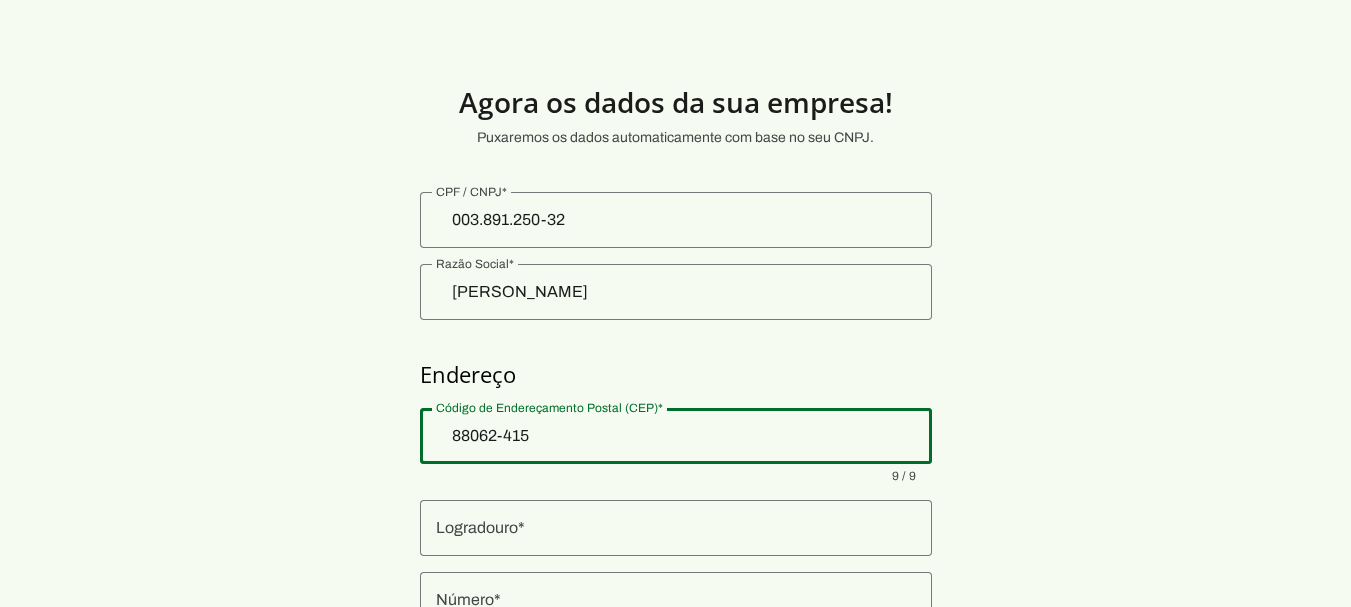 type on "88062-415" 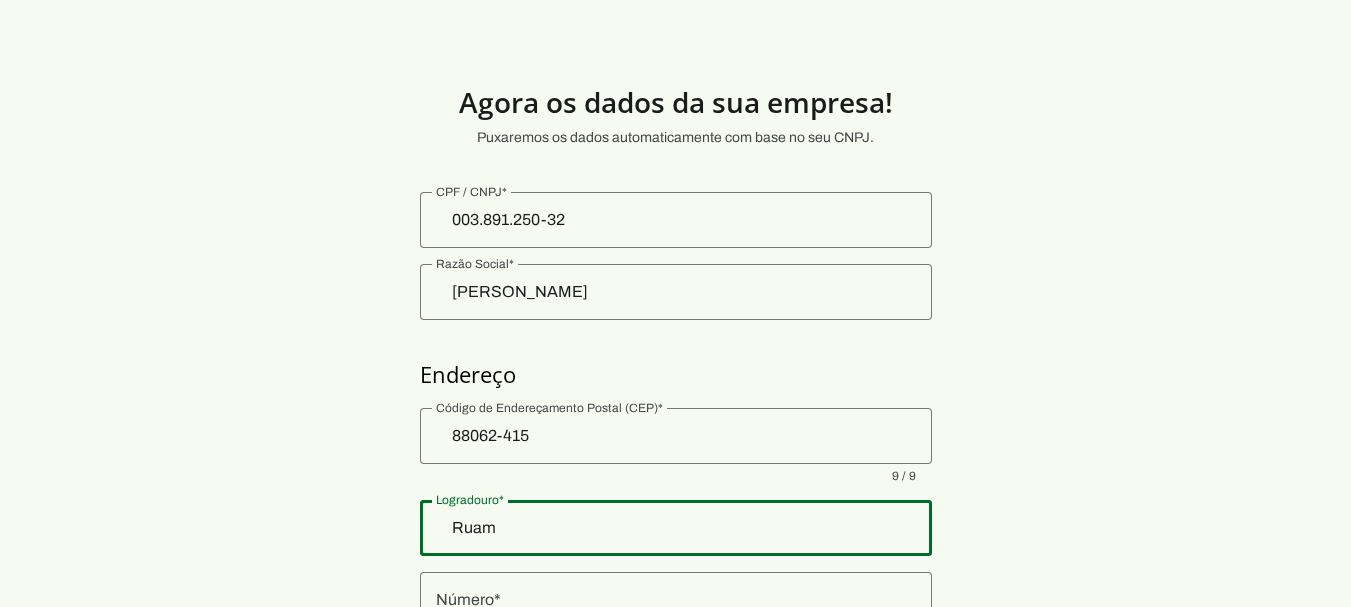 type on "Ruam" 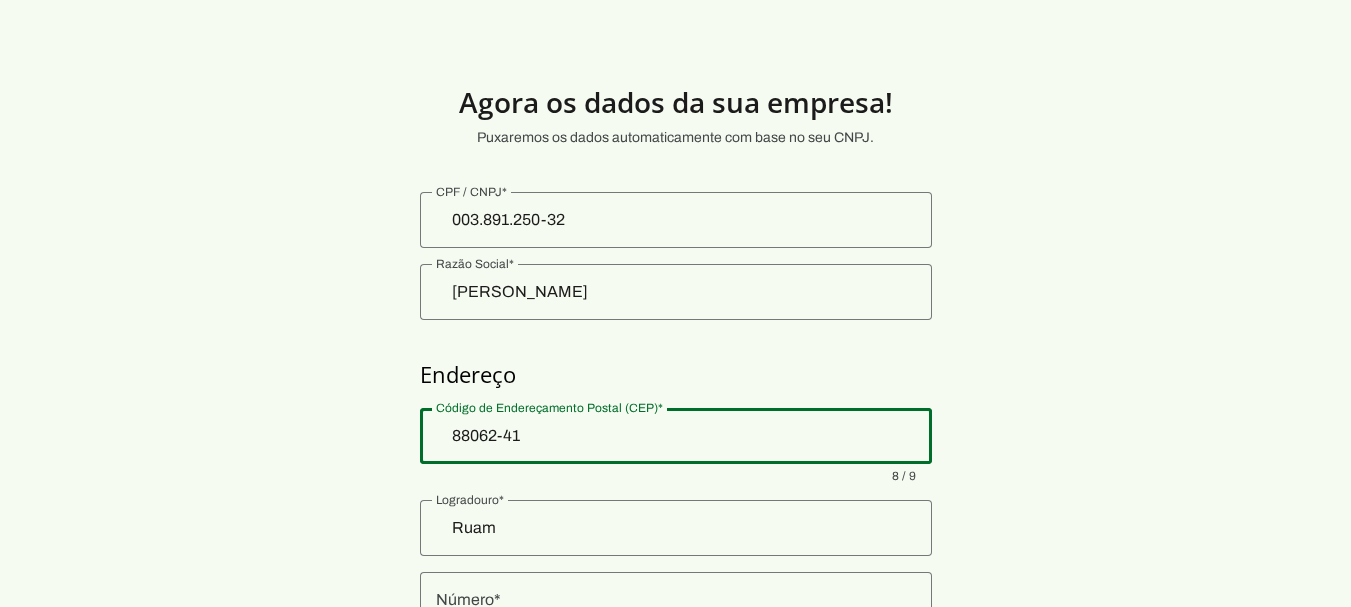 type on "88062-415" 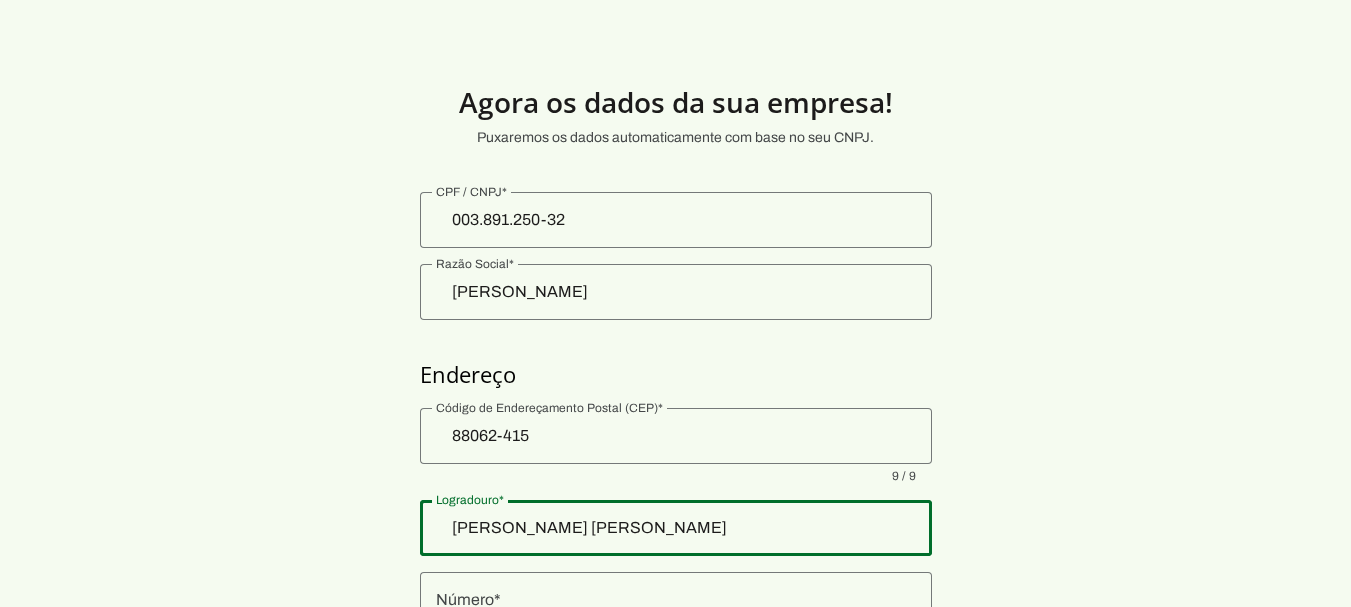 type on "[PERSON_NAME] [PERSON_NAME]" 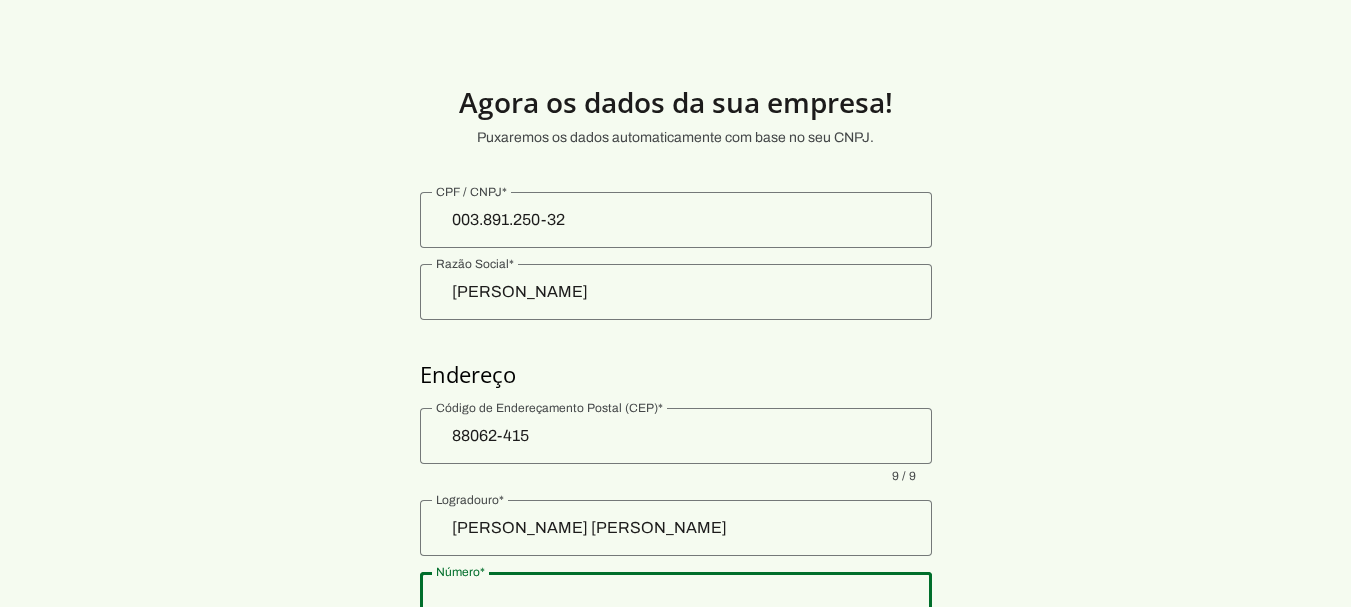 scroll, scrollTop: 5, scrollLeft: 0, axis: vertical 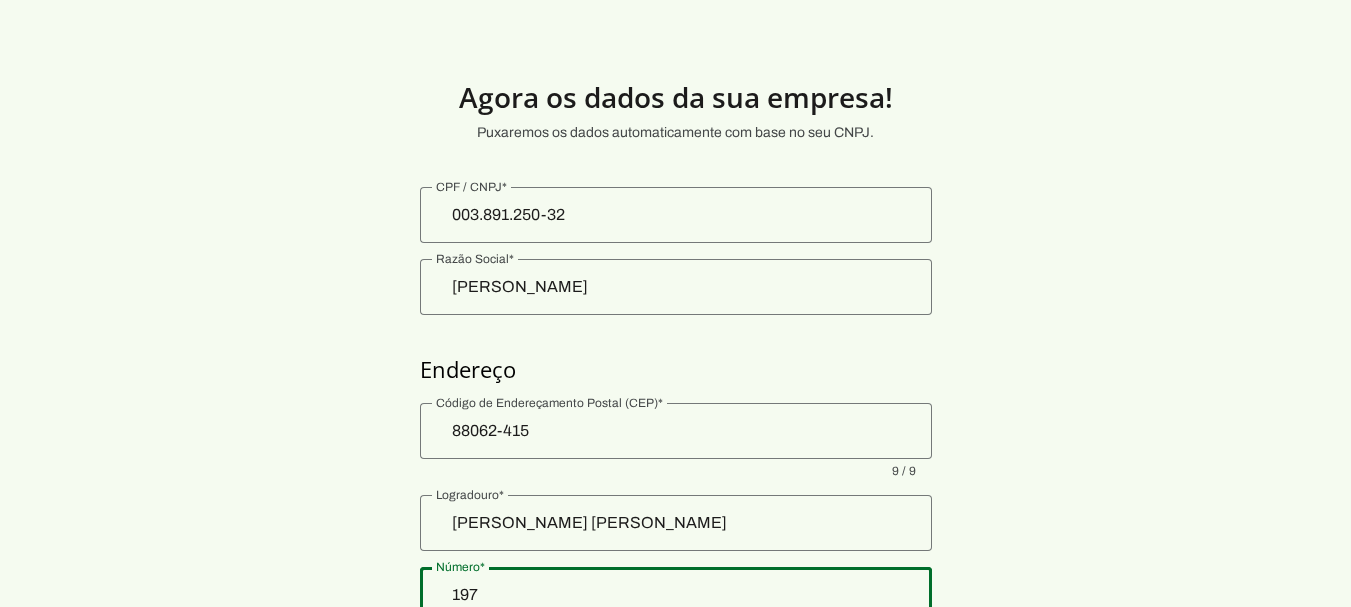 type on "197" 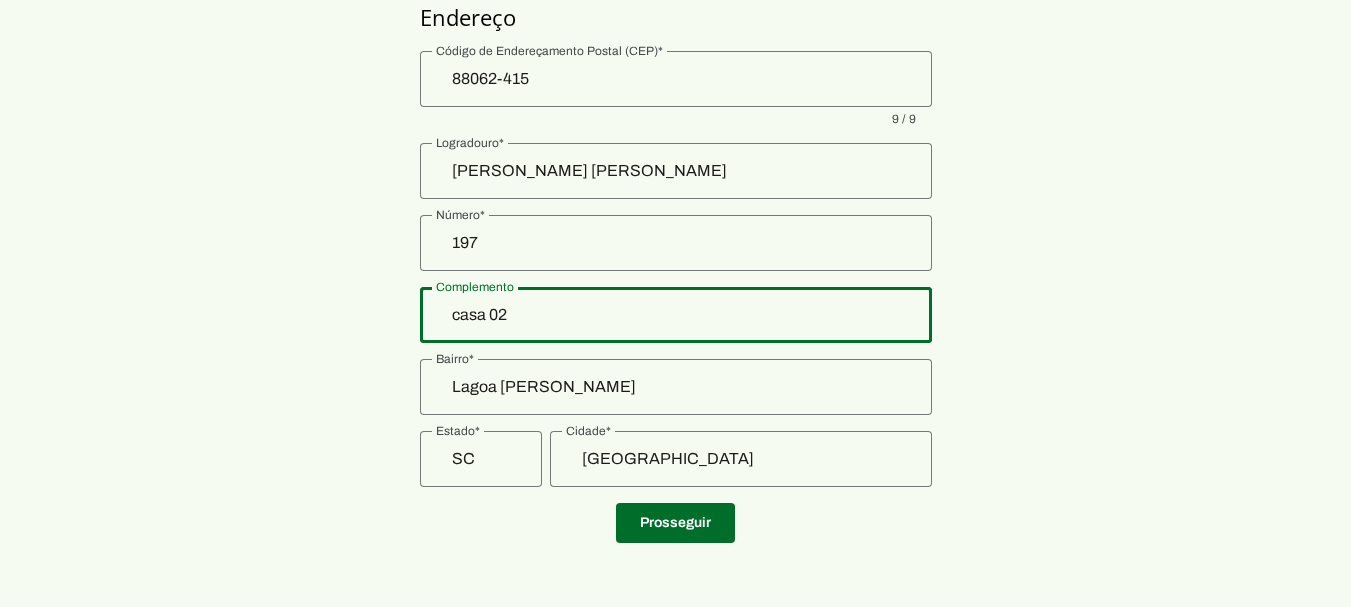 type on "casa 02" 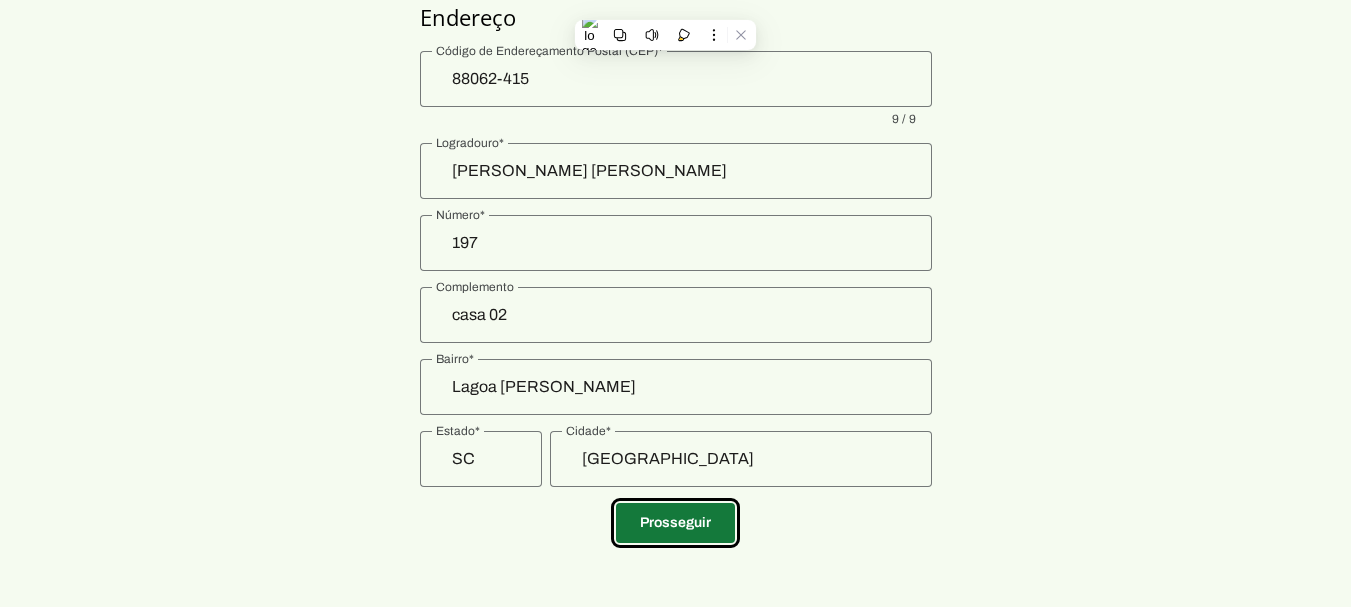 click at bounding box center (675, 523) 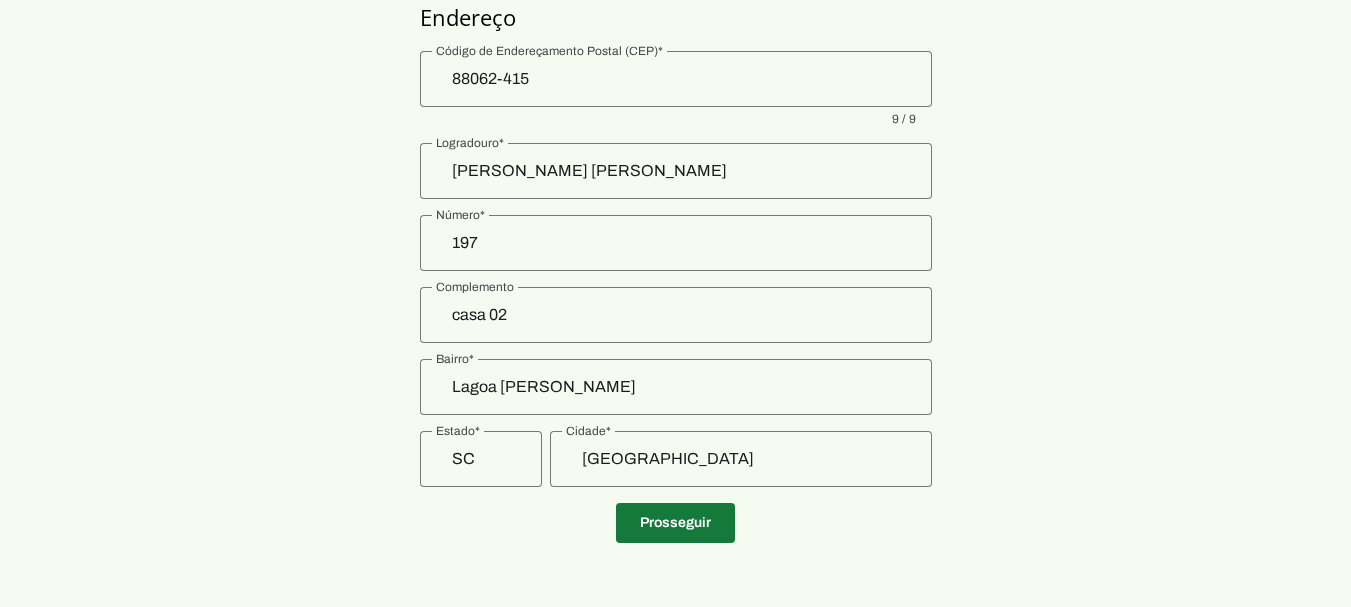 scroll, scrollTop: 189, scrollLeft: 0, axis: vertical 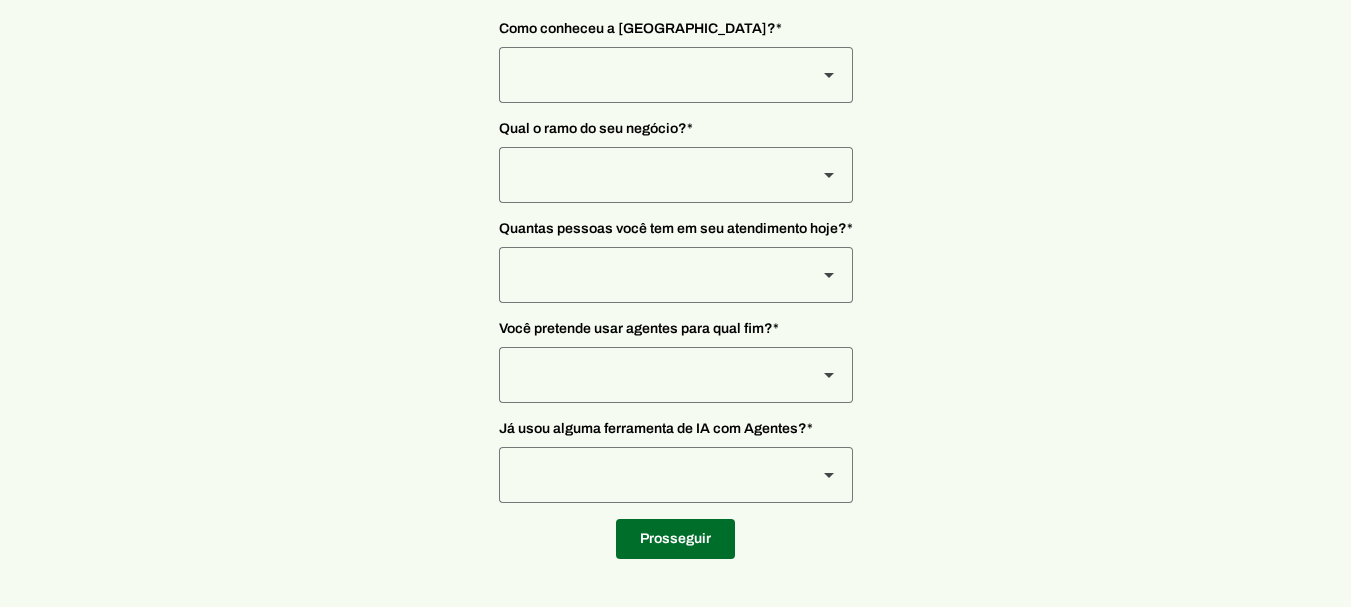 click at bounding box center [650, 75] 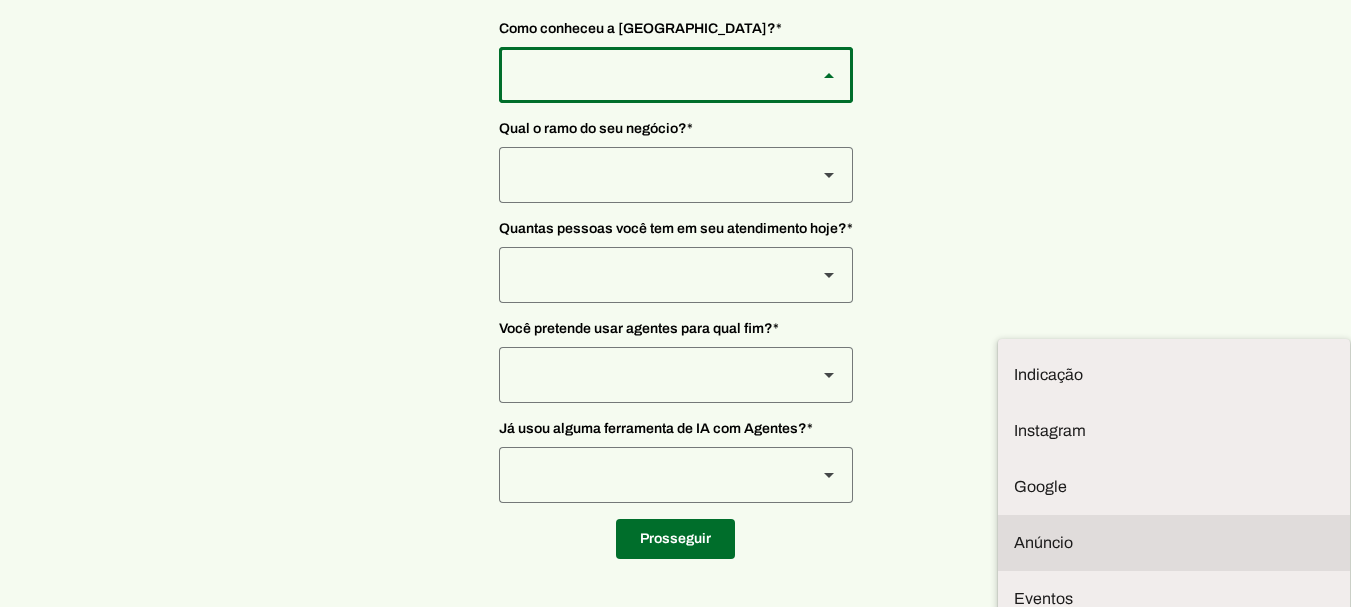 click on "Anúncio" at bounding box center [0, 0] 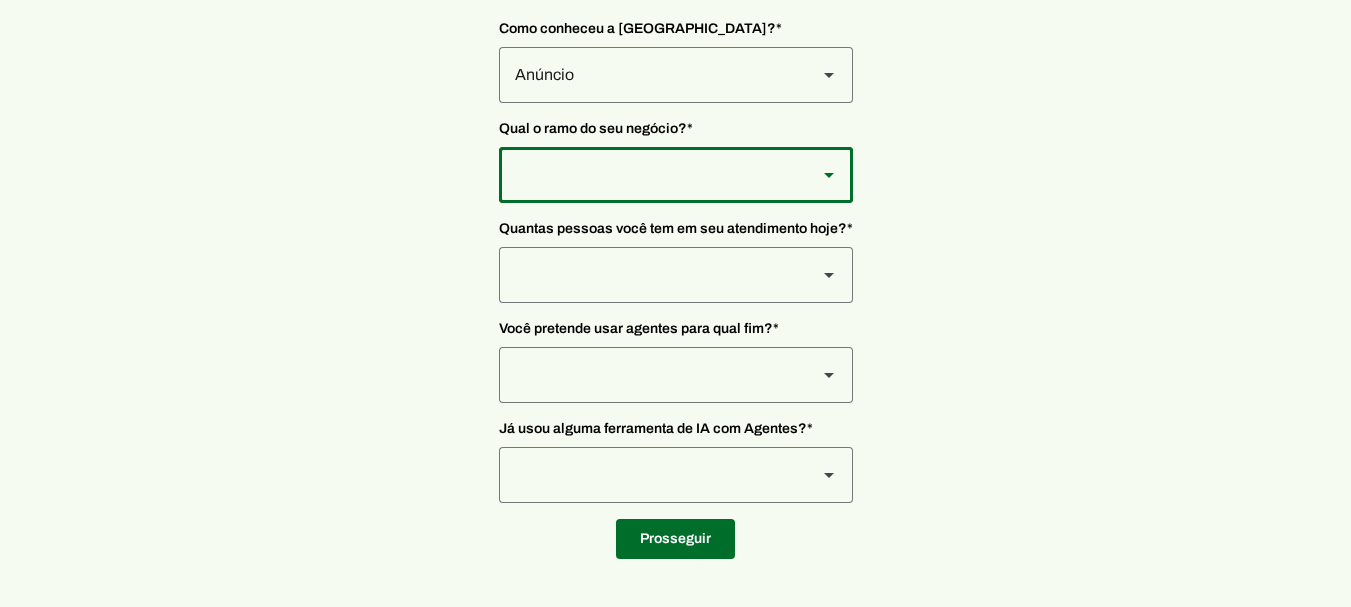 click at bounding box center [650, 75] 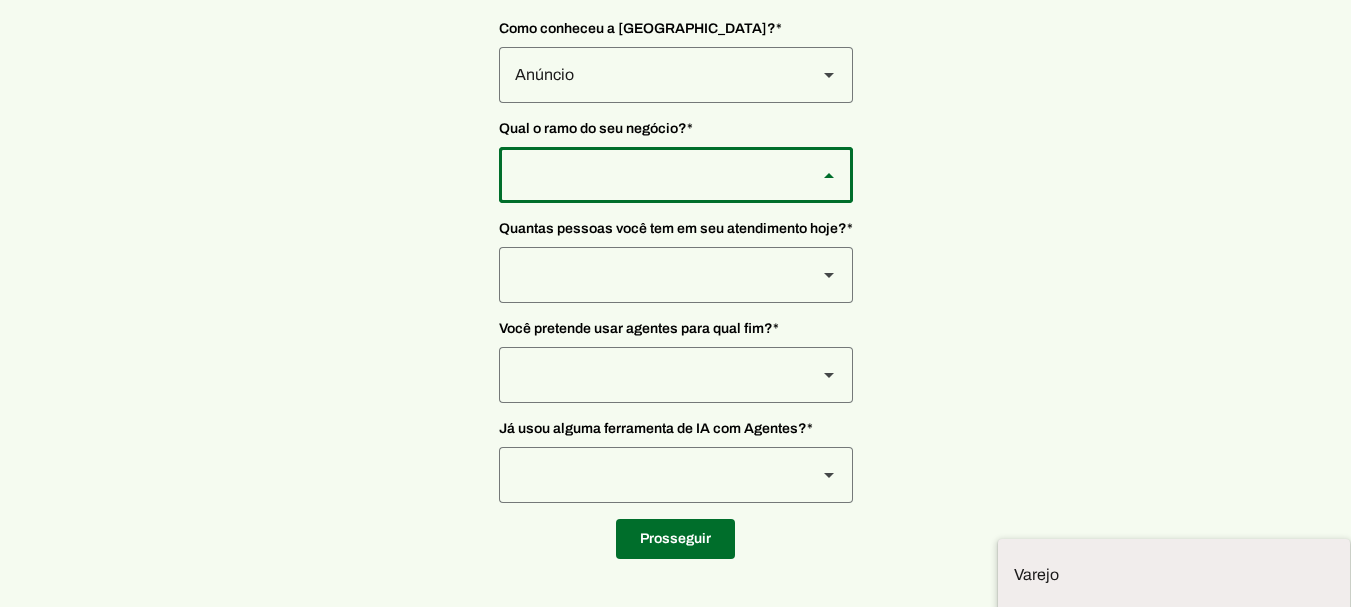 scroll, scrollTop: 4, scrollLeft: 0, axis: vertical 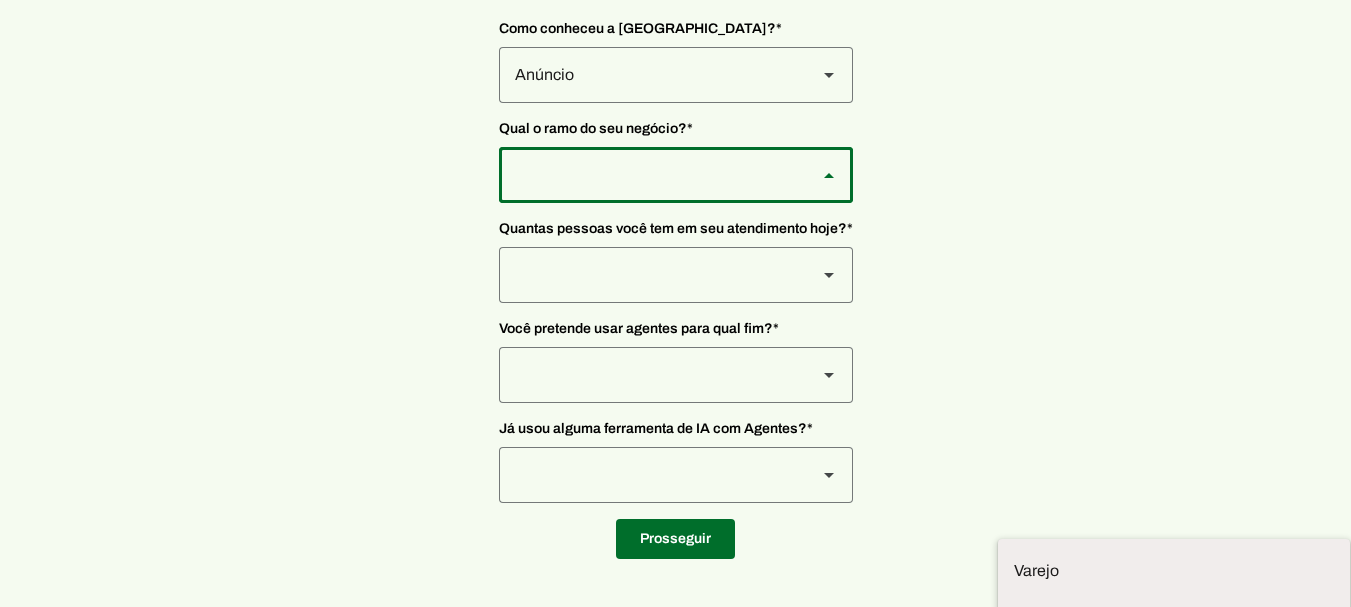 click on "Saúde" at bounding box center [0, 0] 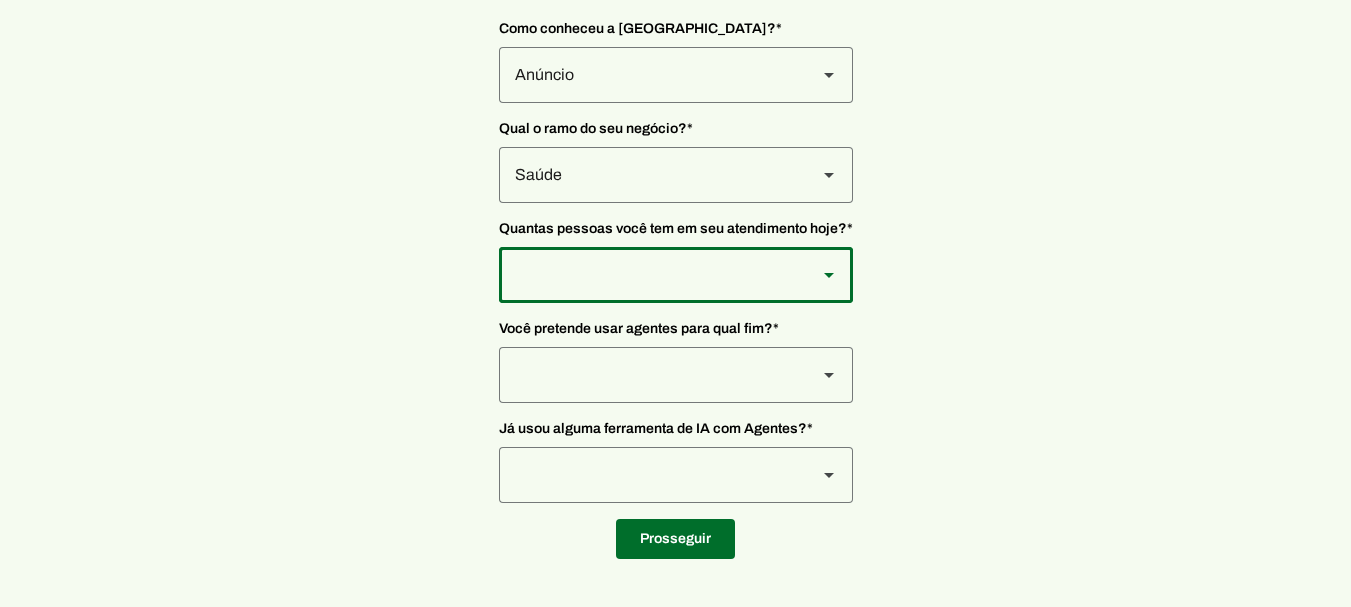 click at bounding box center (650, 75) 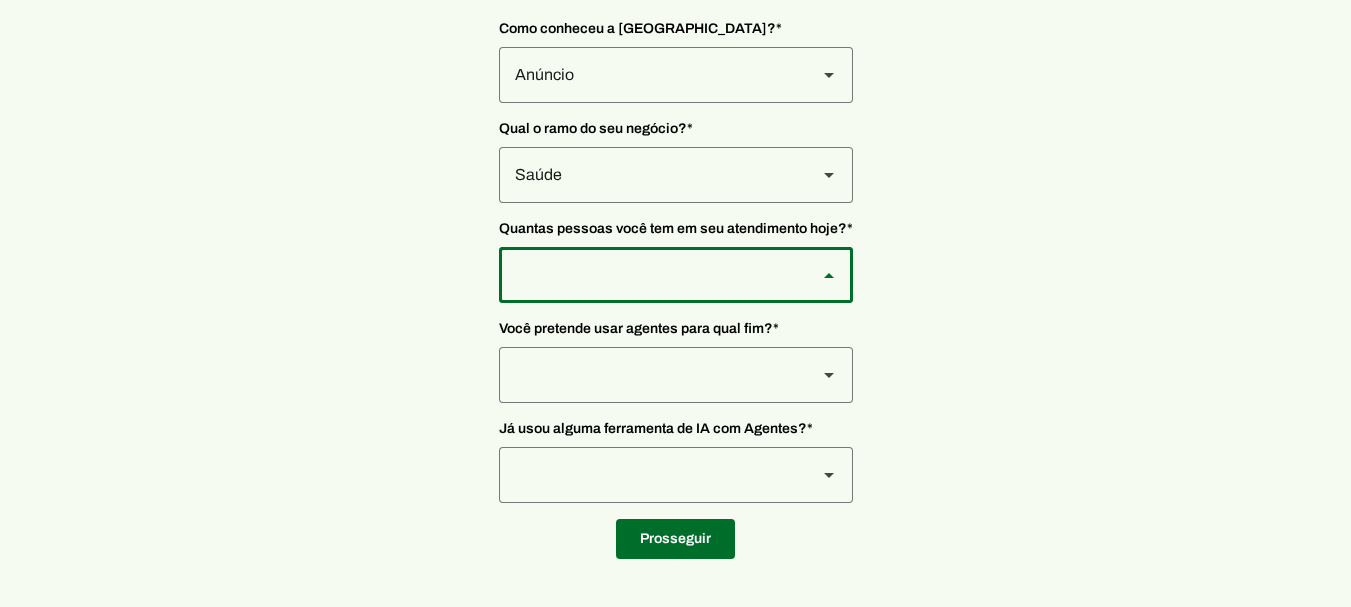 click at bounding box center [0, 0] 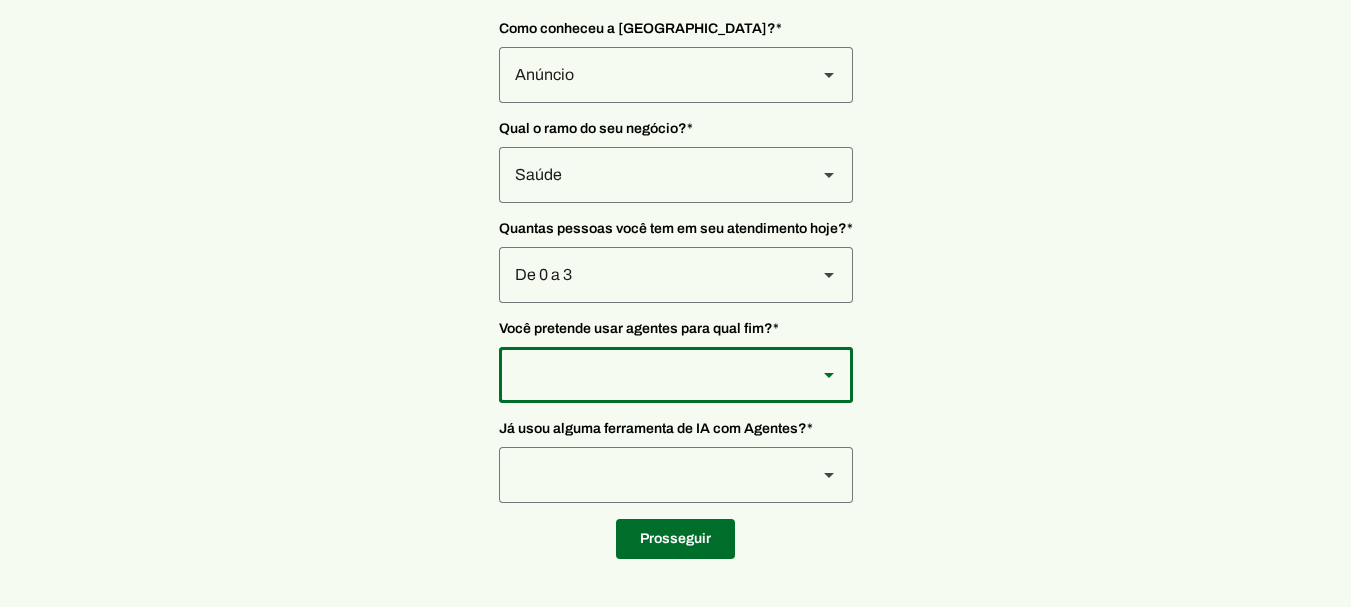 click at bounding box center (650, 75) 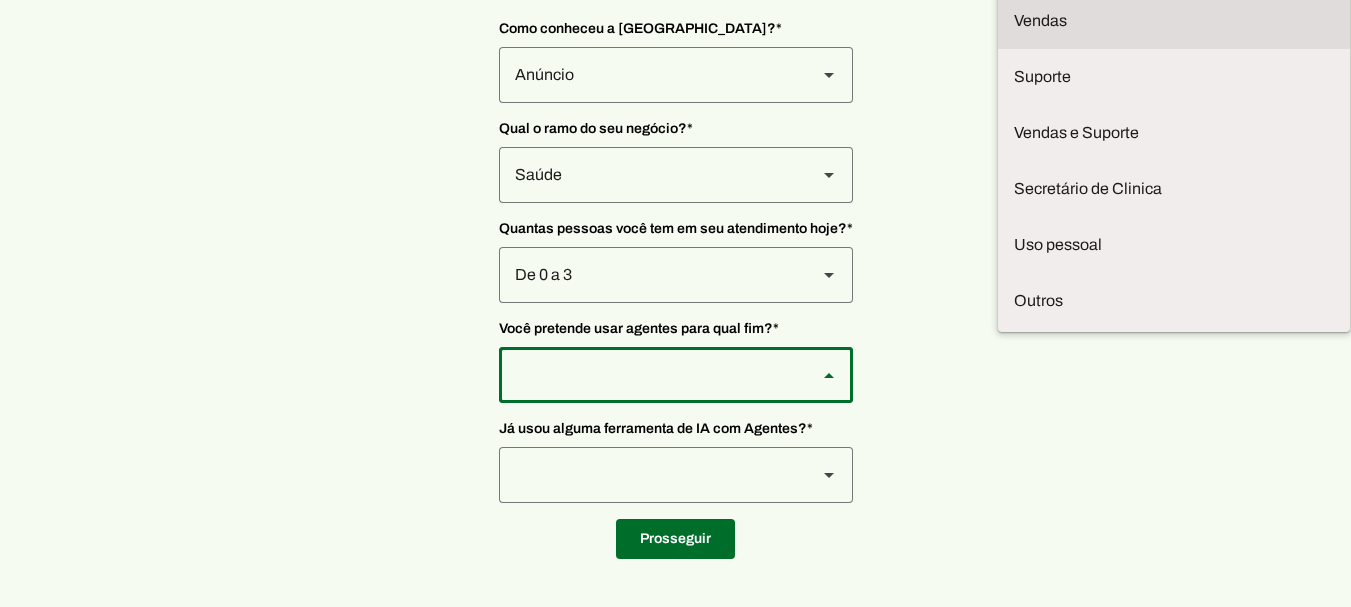 click at bounding box center (0, 0) 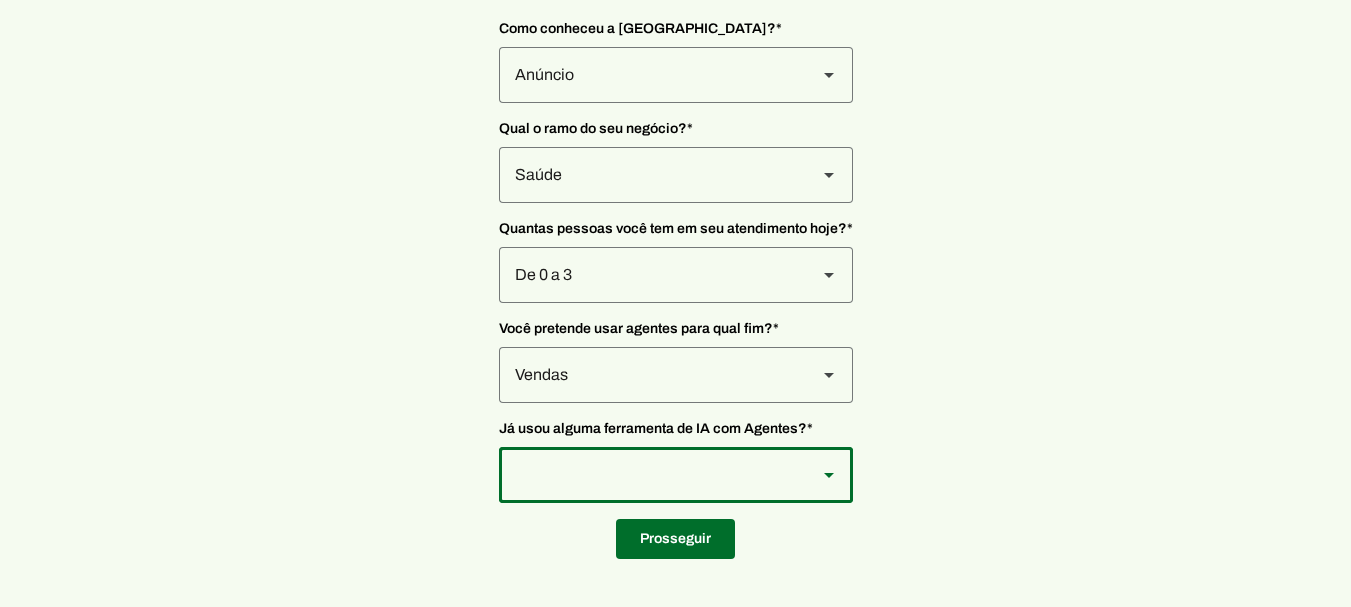 click at bounding box center [650, 75] 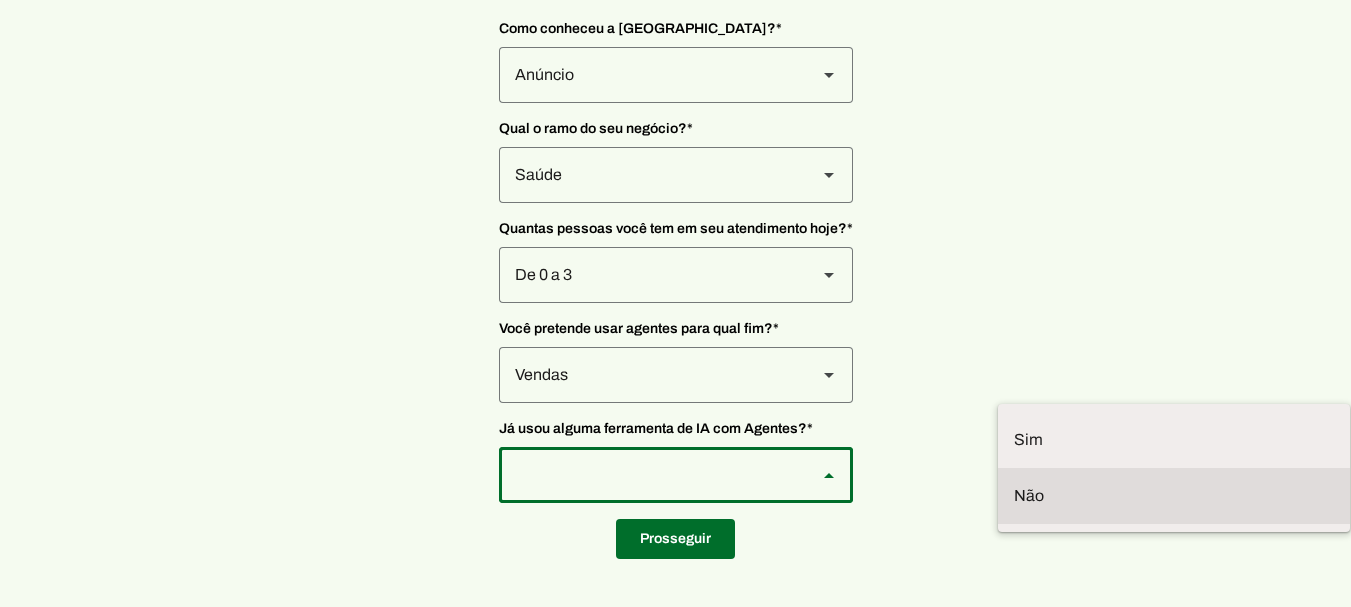 click at bounding box center [0, 0] 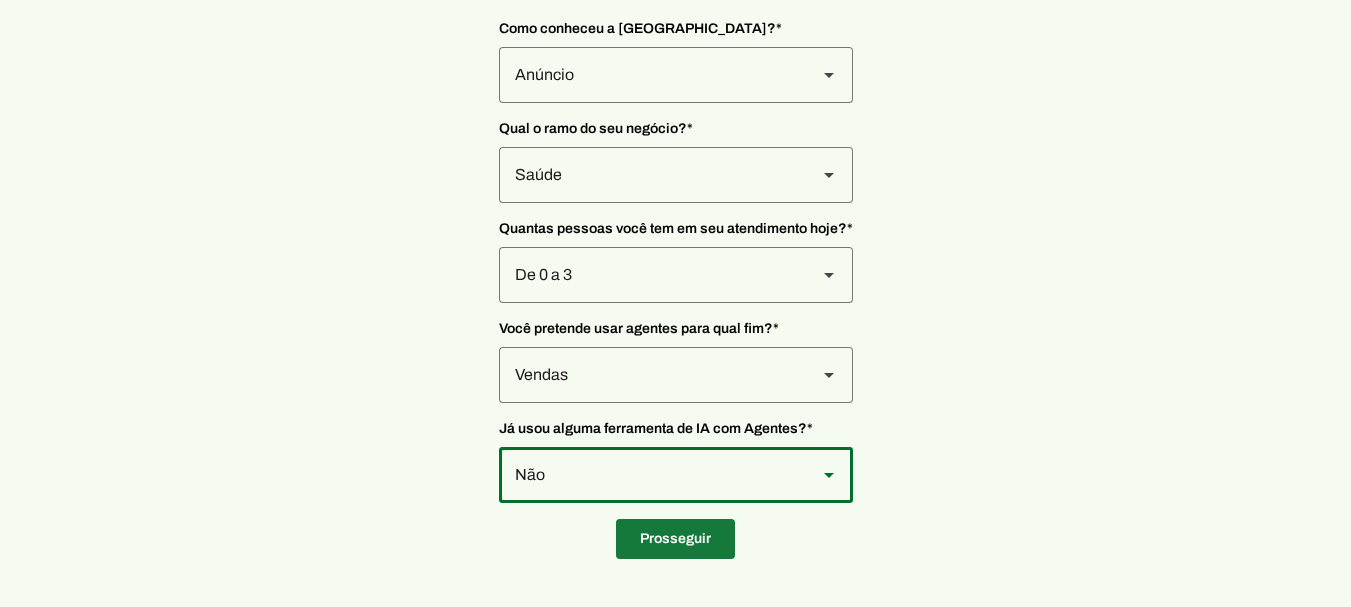 click at bounding box center (675, 539) 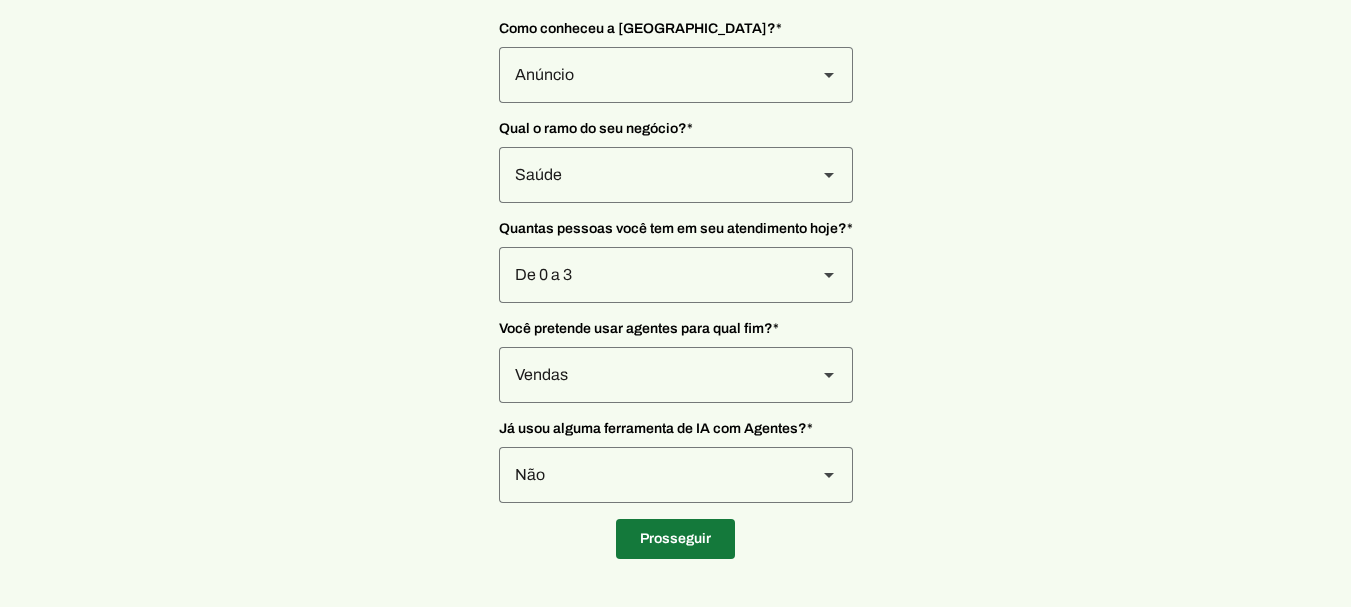 type on "[PERSON_NAME] [PERSON_NAME]" 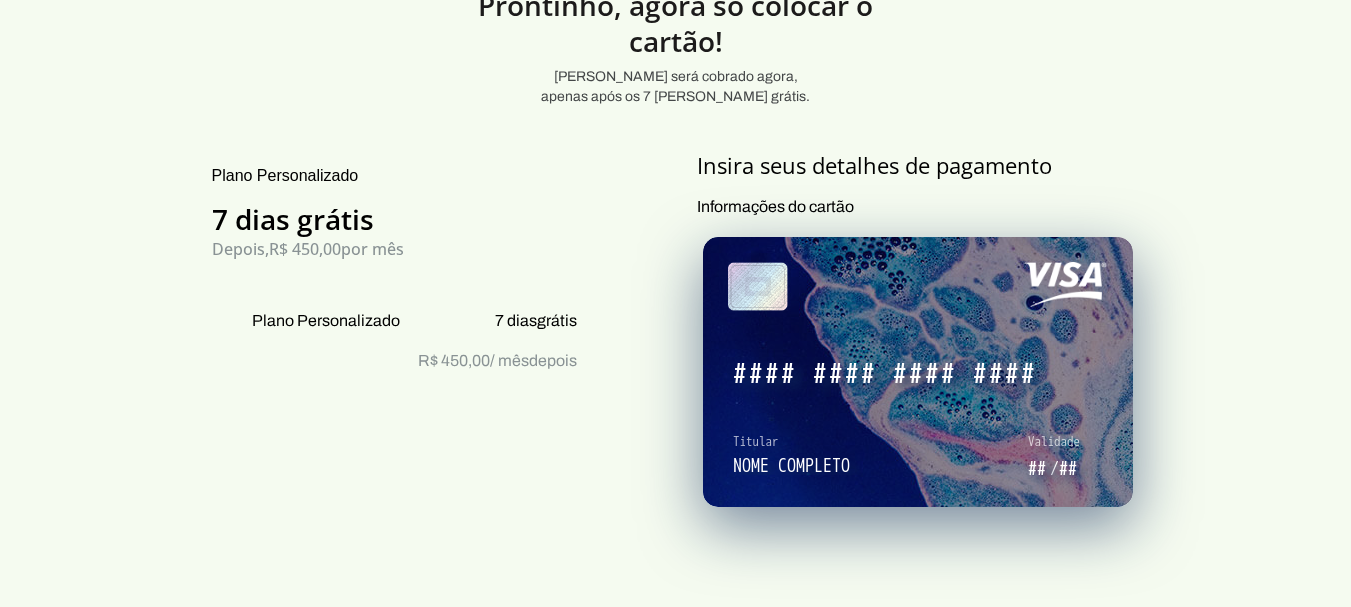 scroll, scrollTop: 262, scrollLeft: 0, axis: vertical 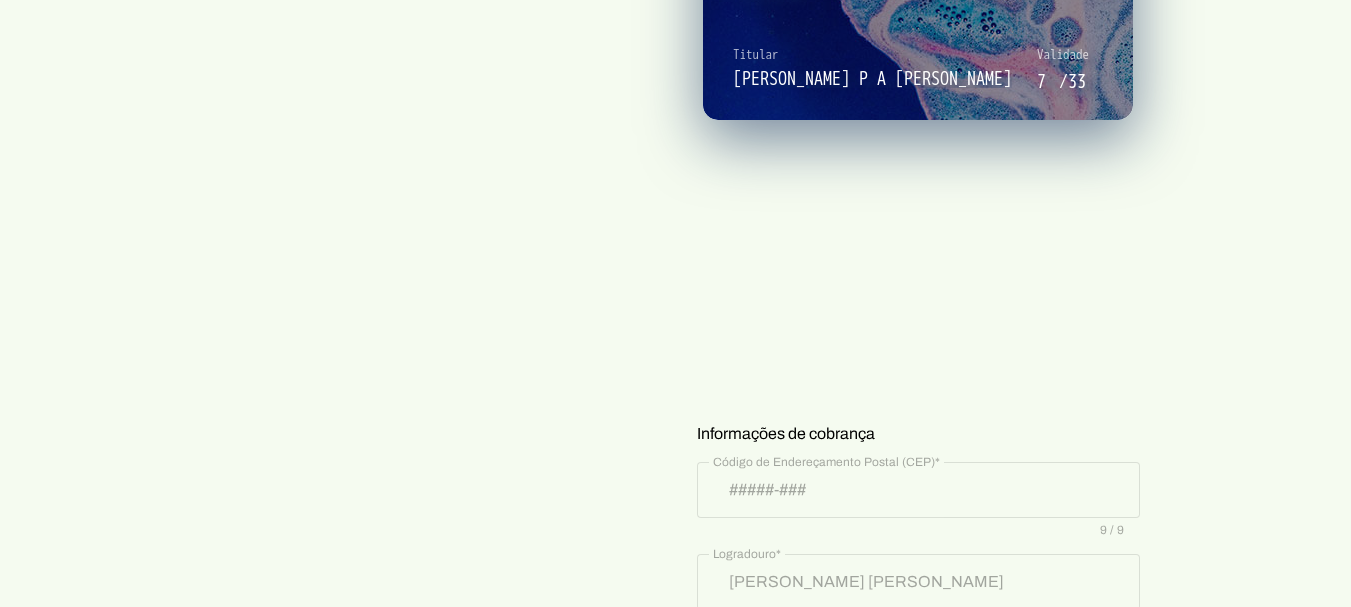 type 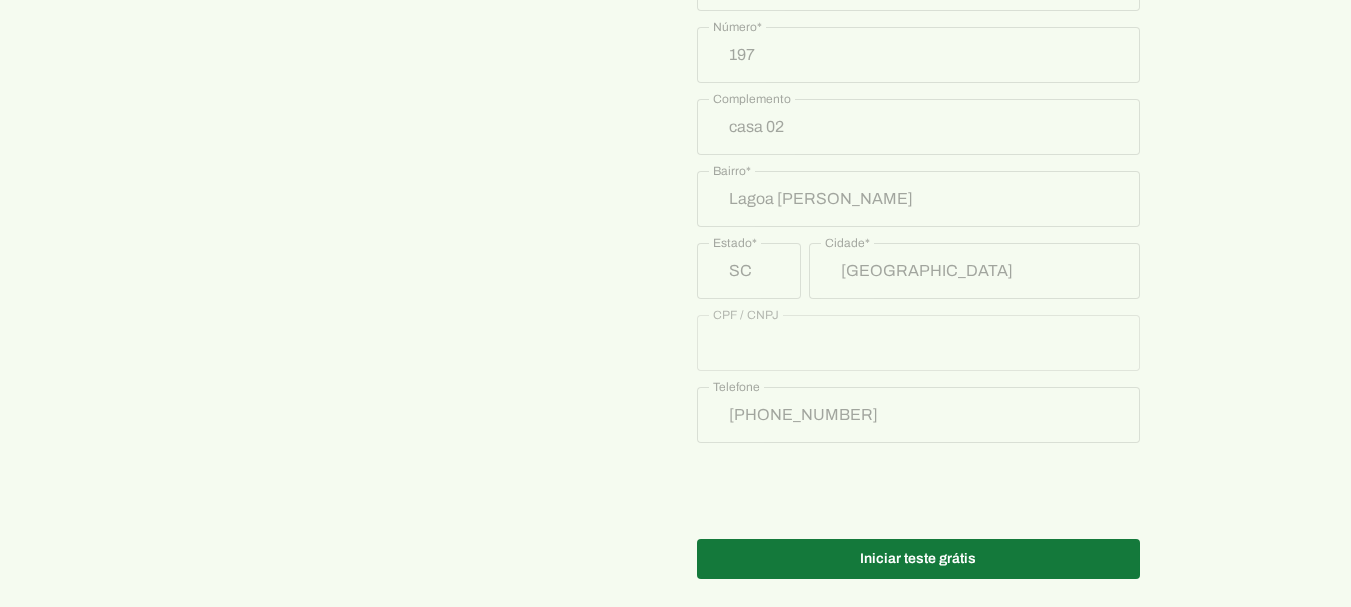 click at bounding box center (918, 559) 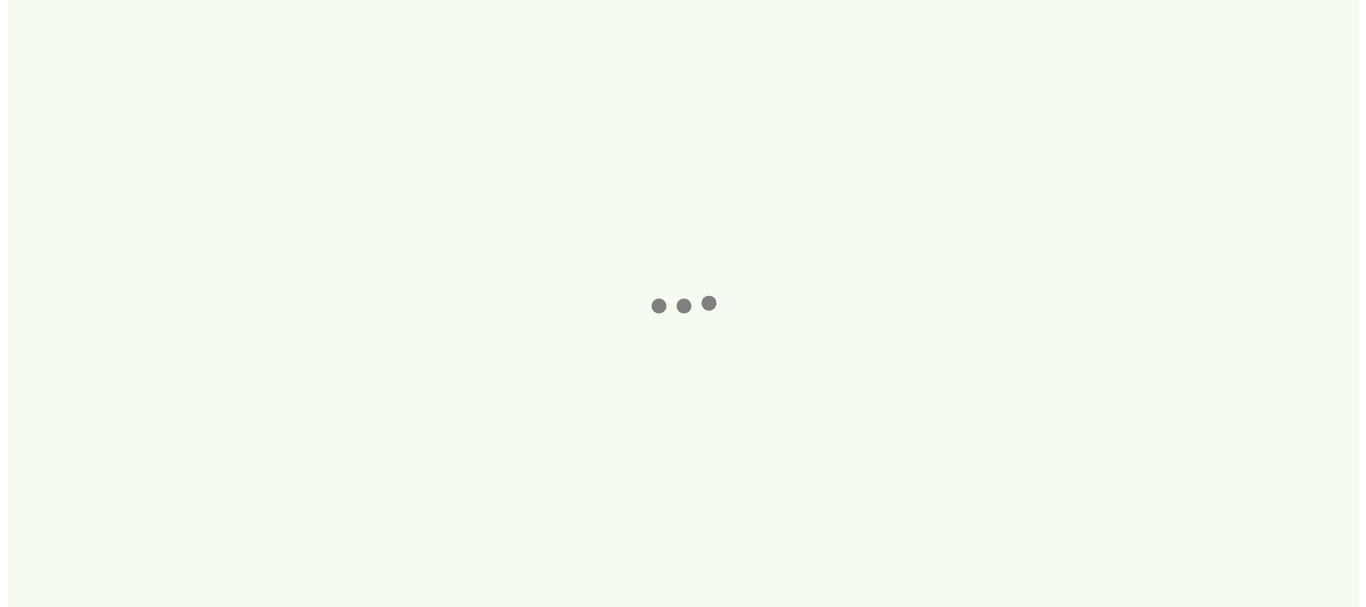 scroll, scrollTop: 0, scrollLeft: 0, axis: both 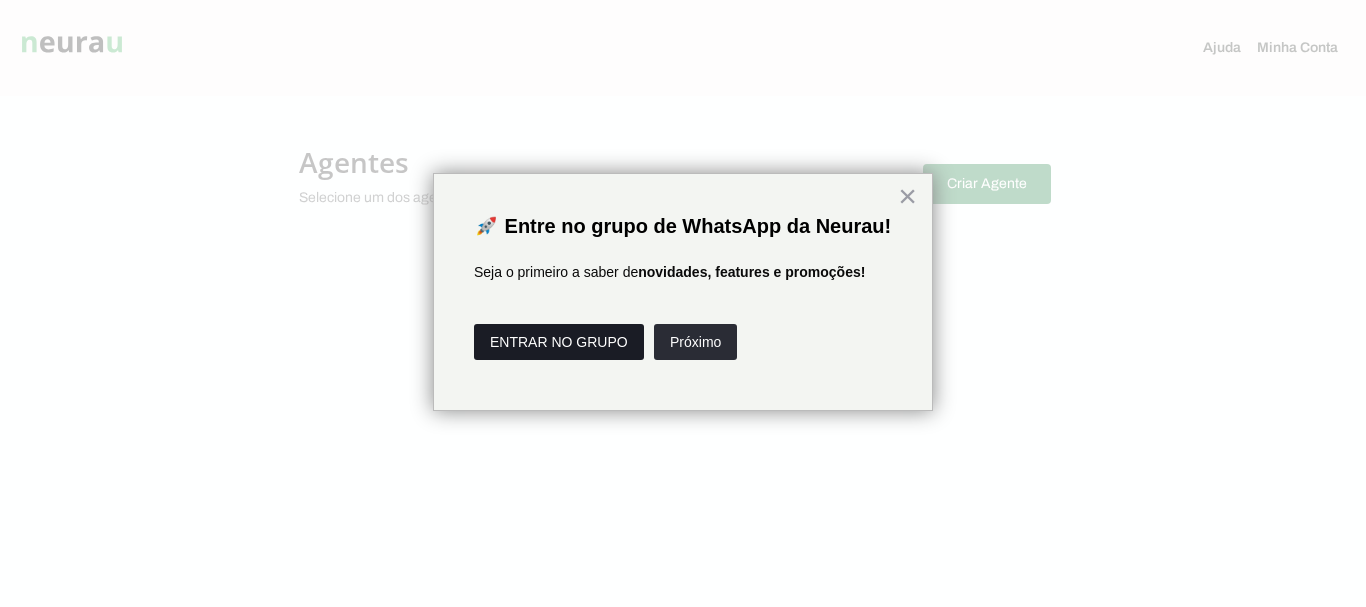 click on "ENTRAR NO GRUPO" at bounding box center (559, 342) 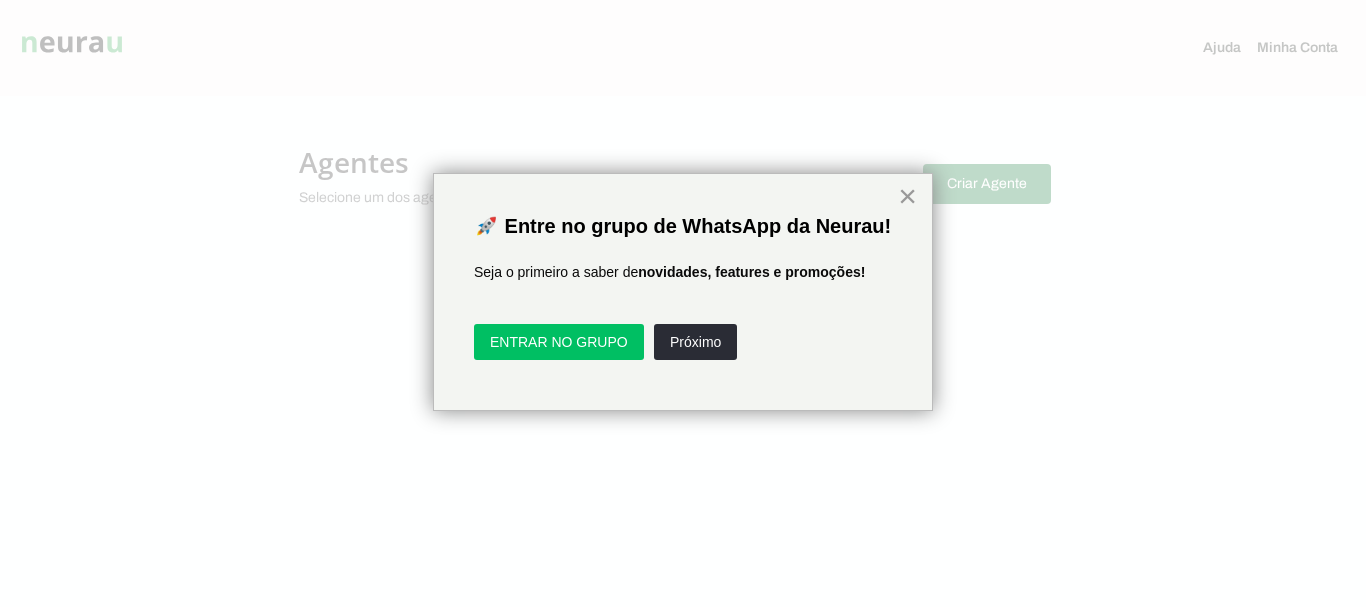 click on "×" at bounding box center (907, 196) 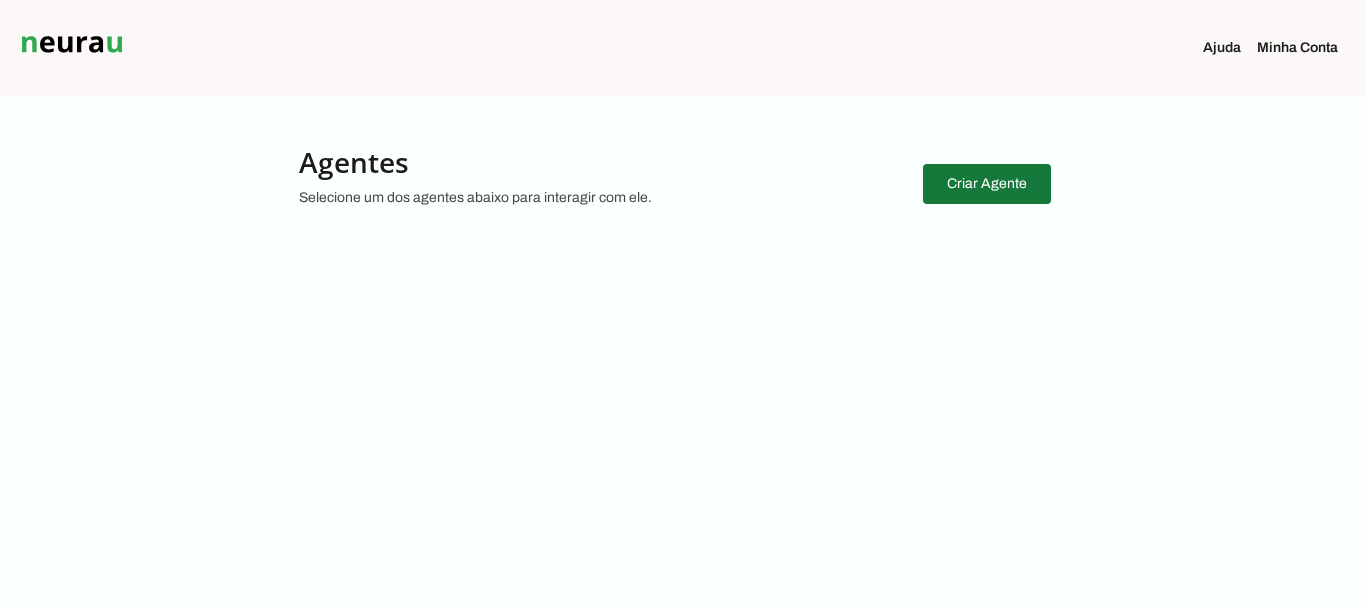 click at bounding box center [987, 184] 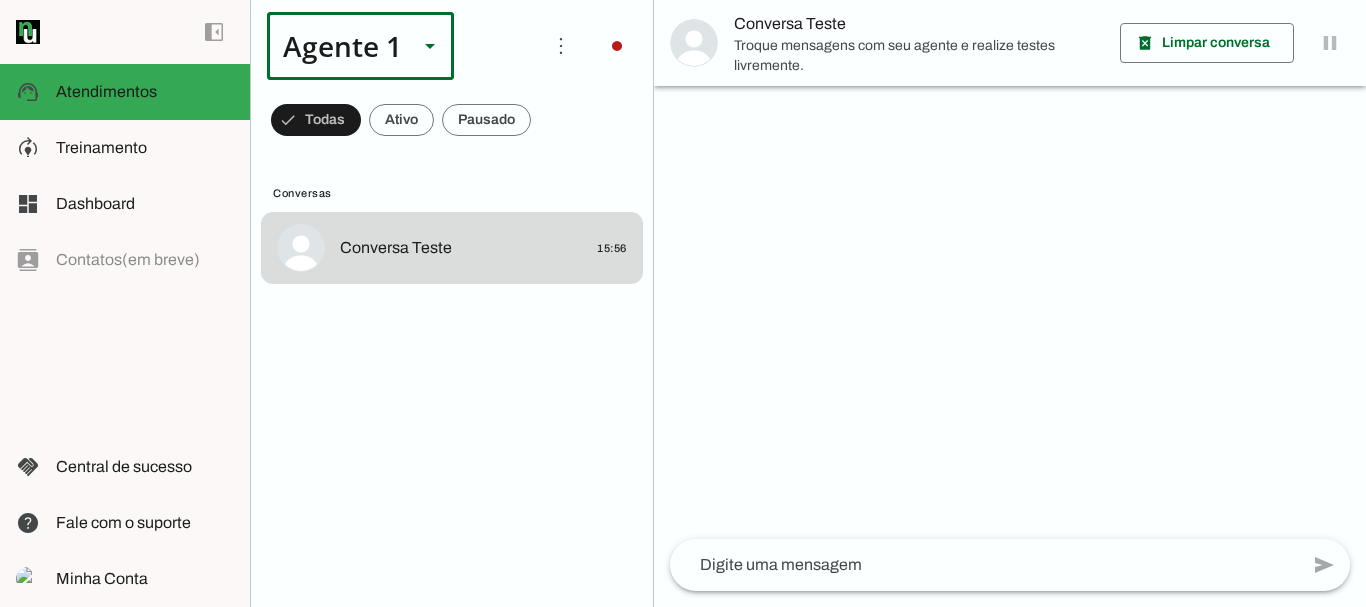 click 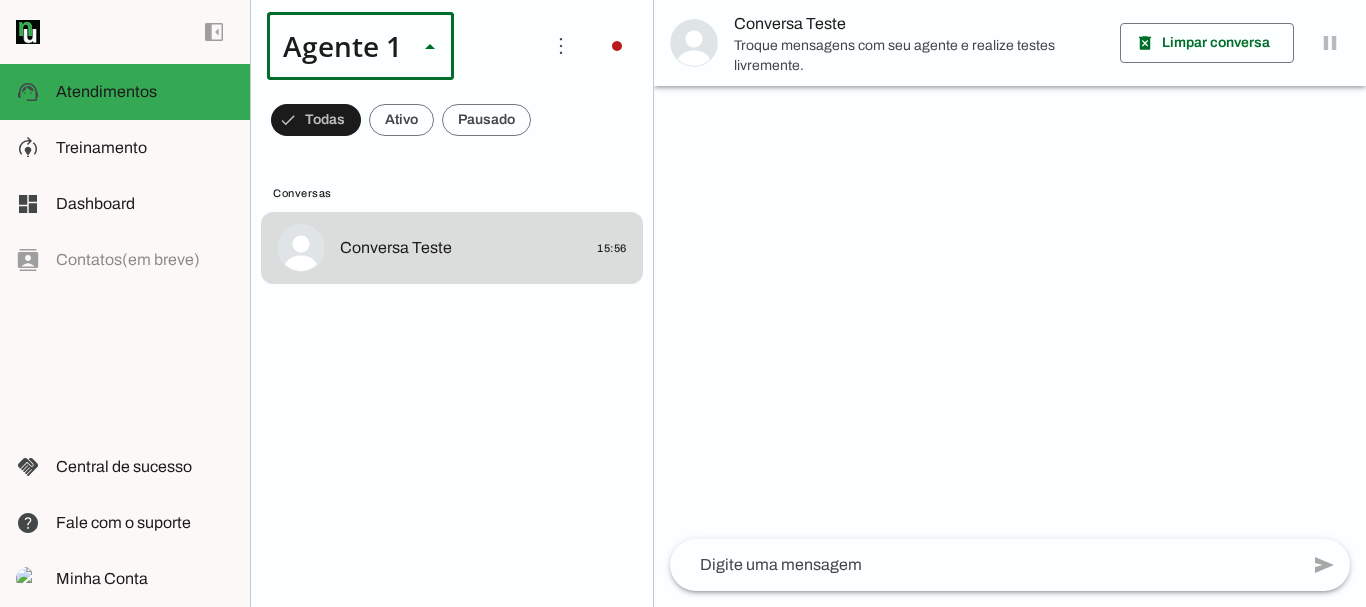 click 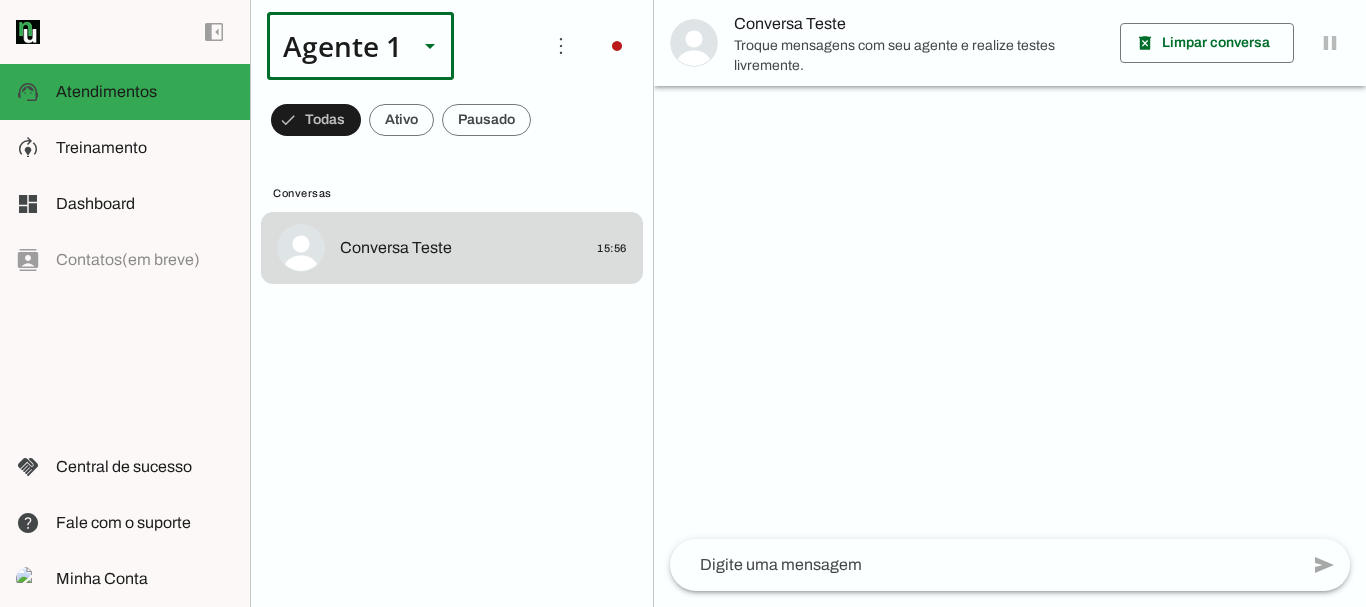click 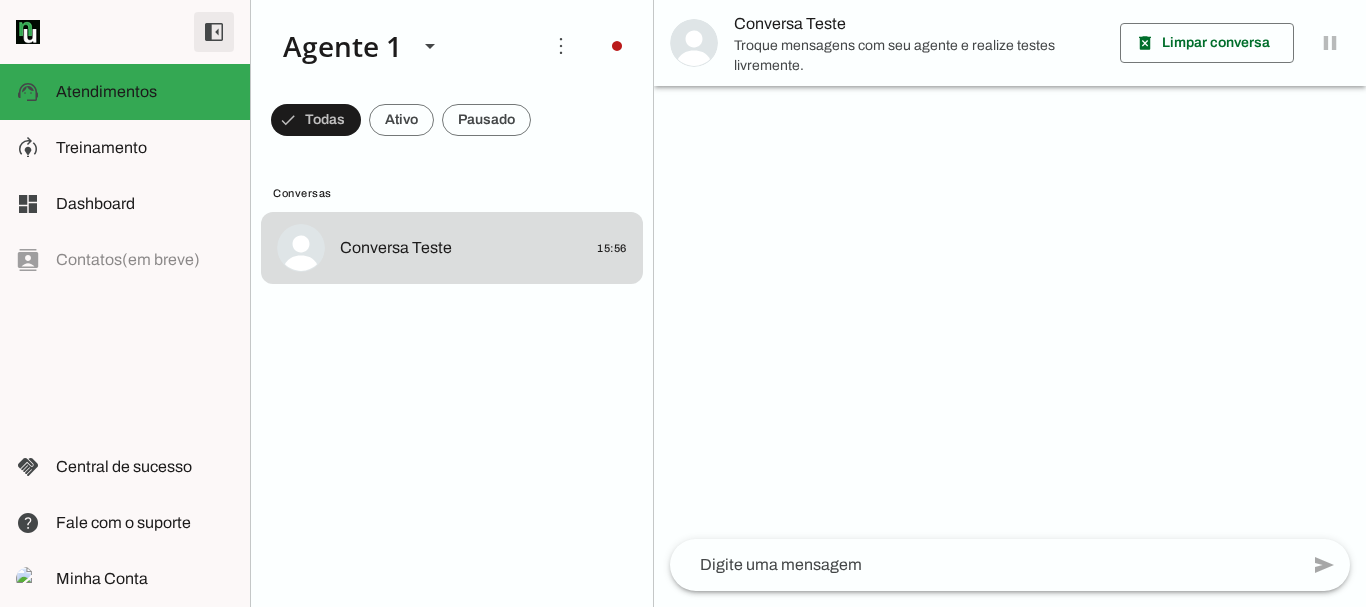 click at bounding box center [214, 32] 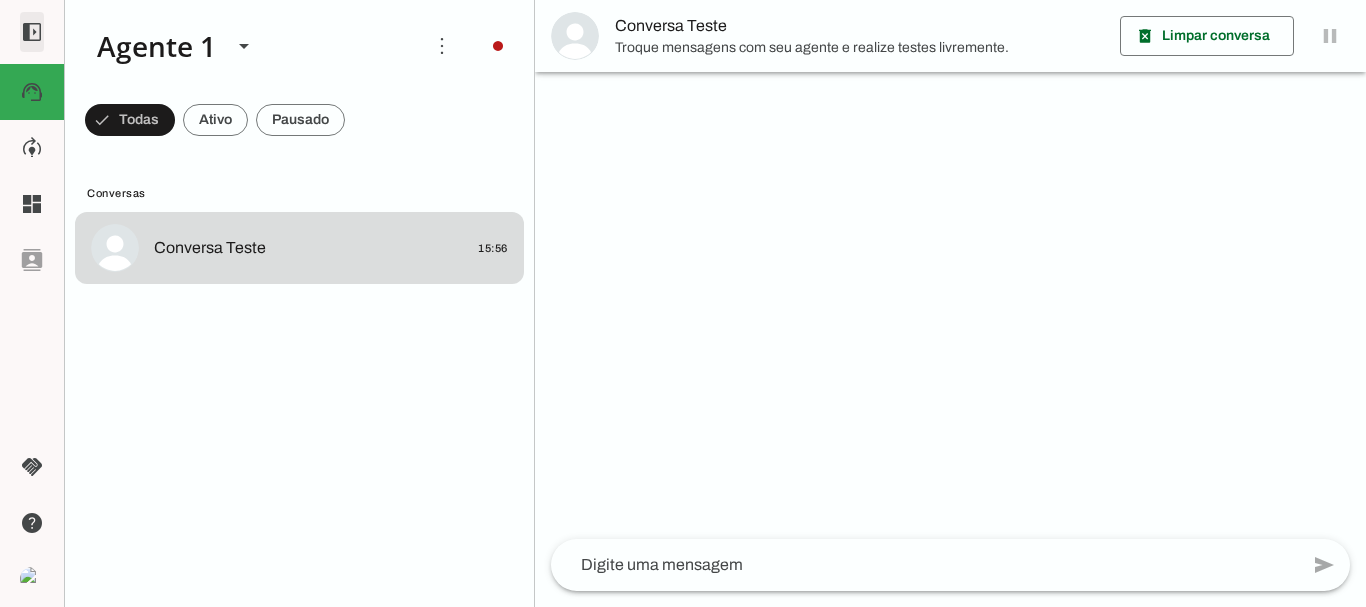 click at bounding box center (32, 32) 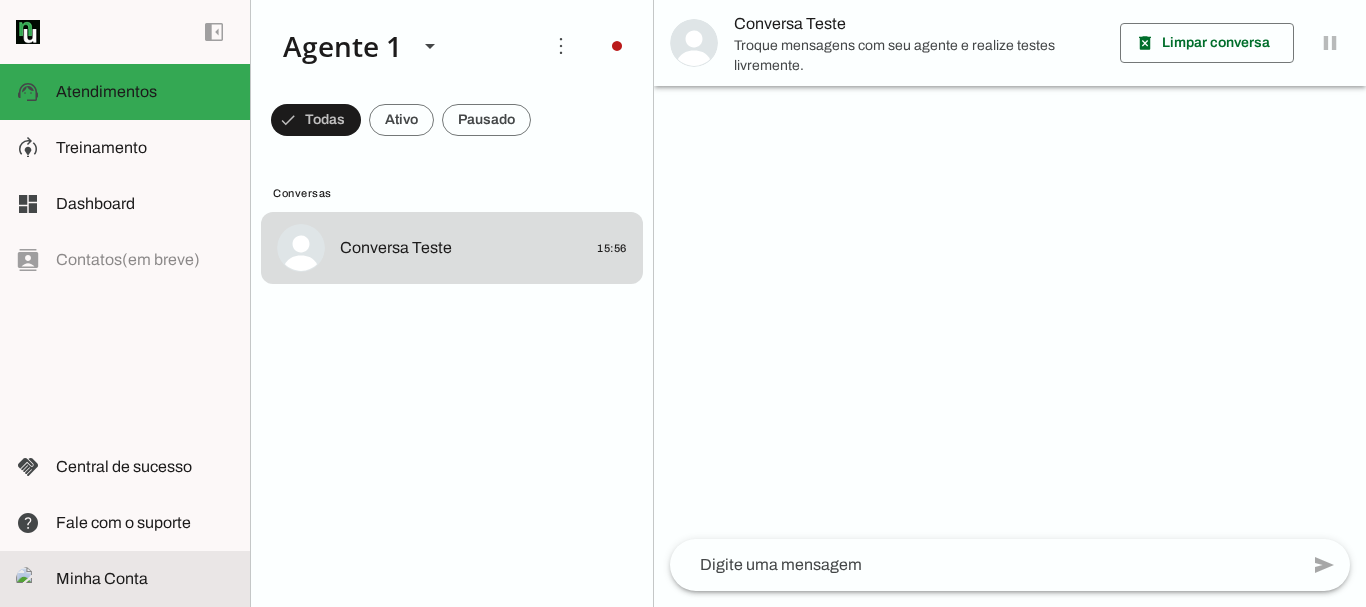 click on "Minha Conta" 